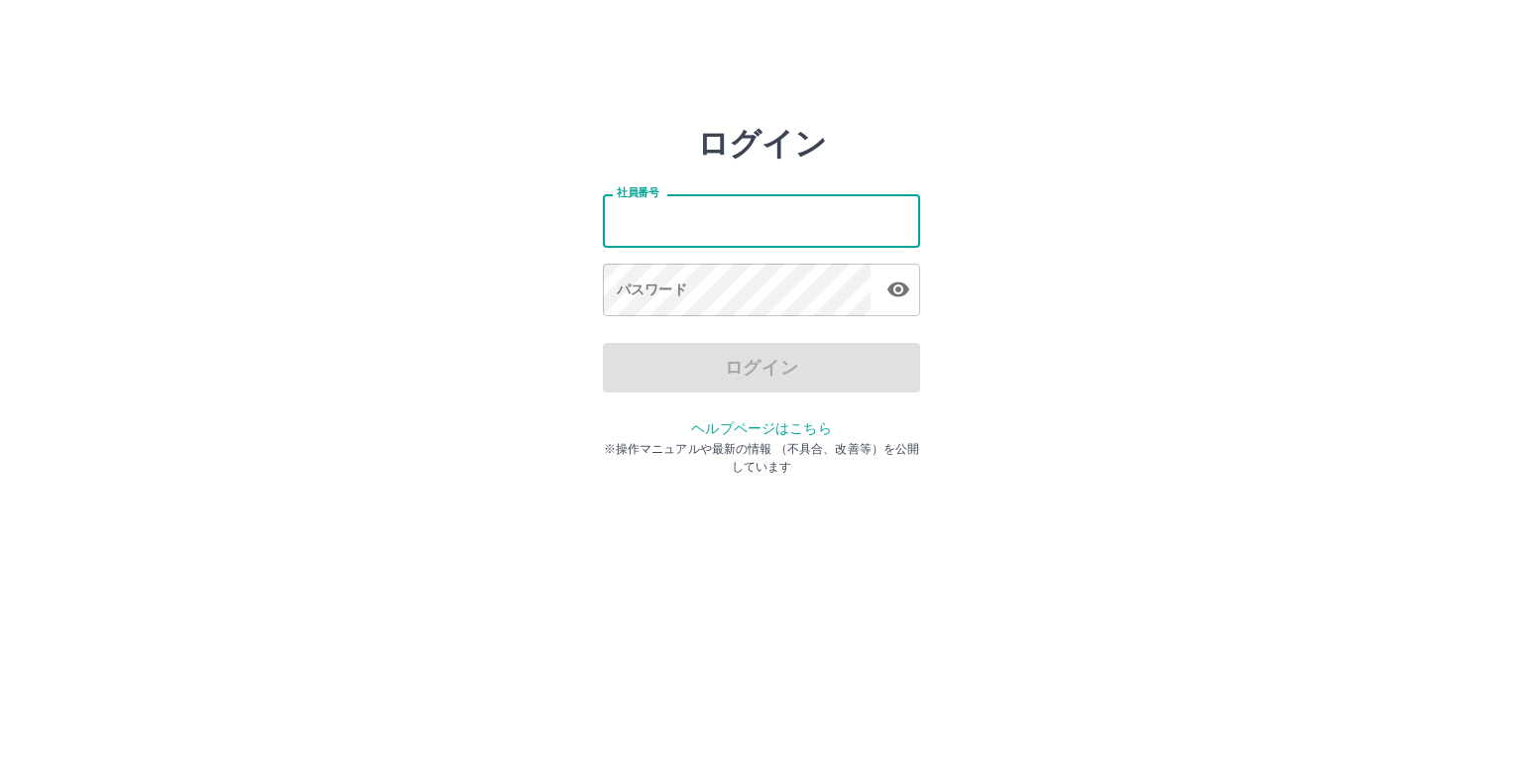 scroll, scrollTop: 0, scrollLeft: 0, axis: both 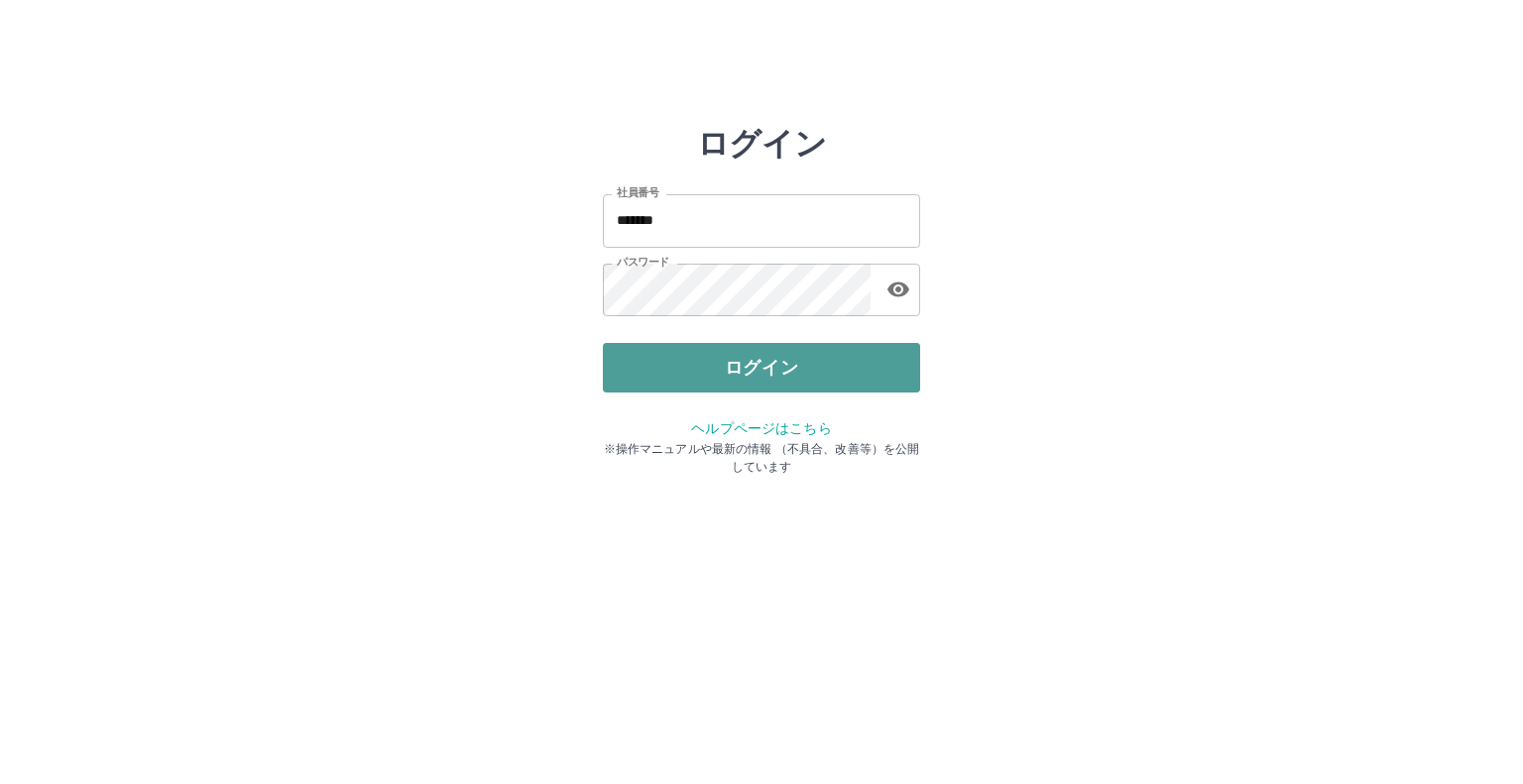 click on "ログイン" at bounding box center [762, 368] 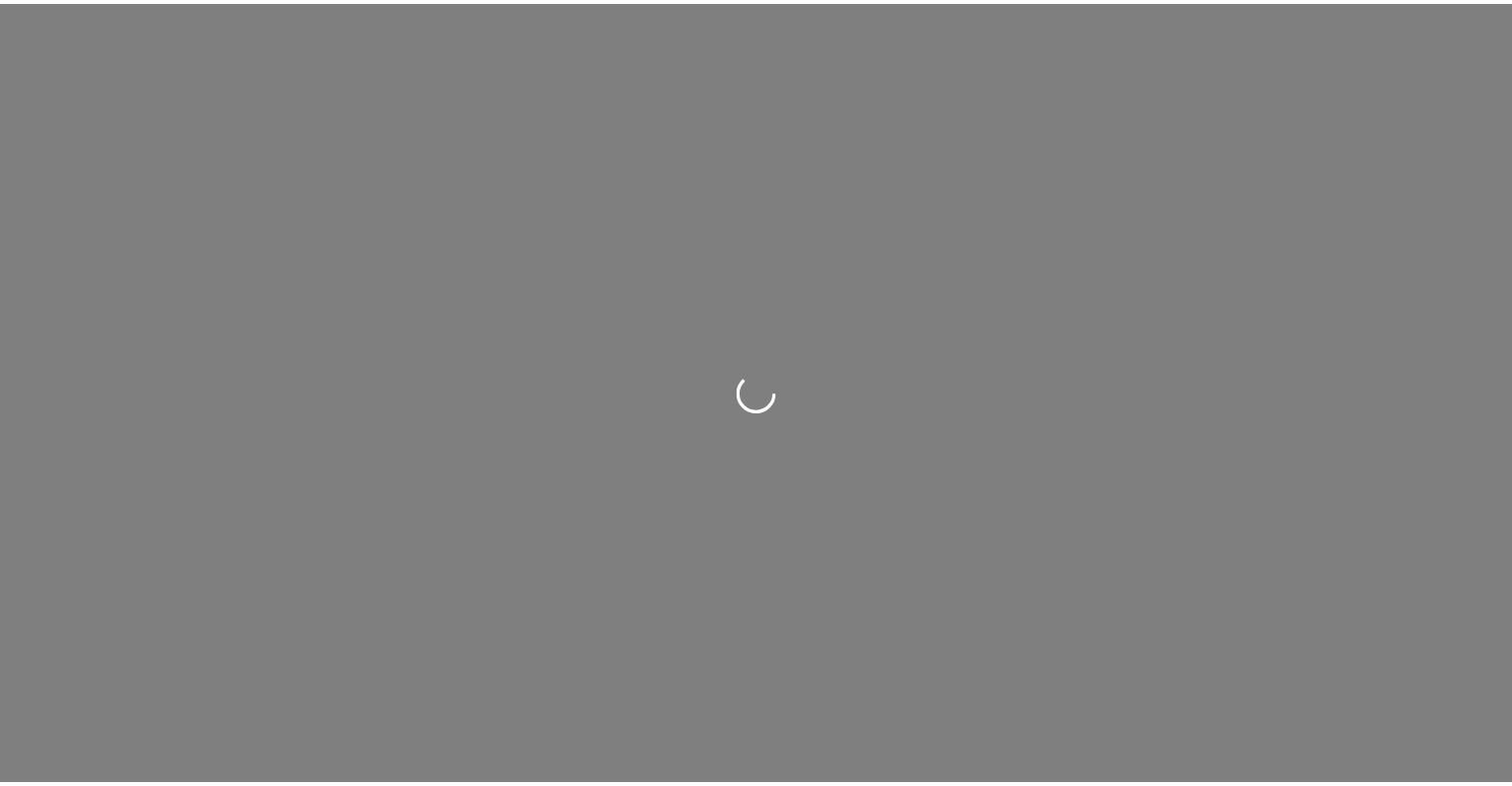 scroll, scrollTop: 0, scrollLeft: 0, axis: both 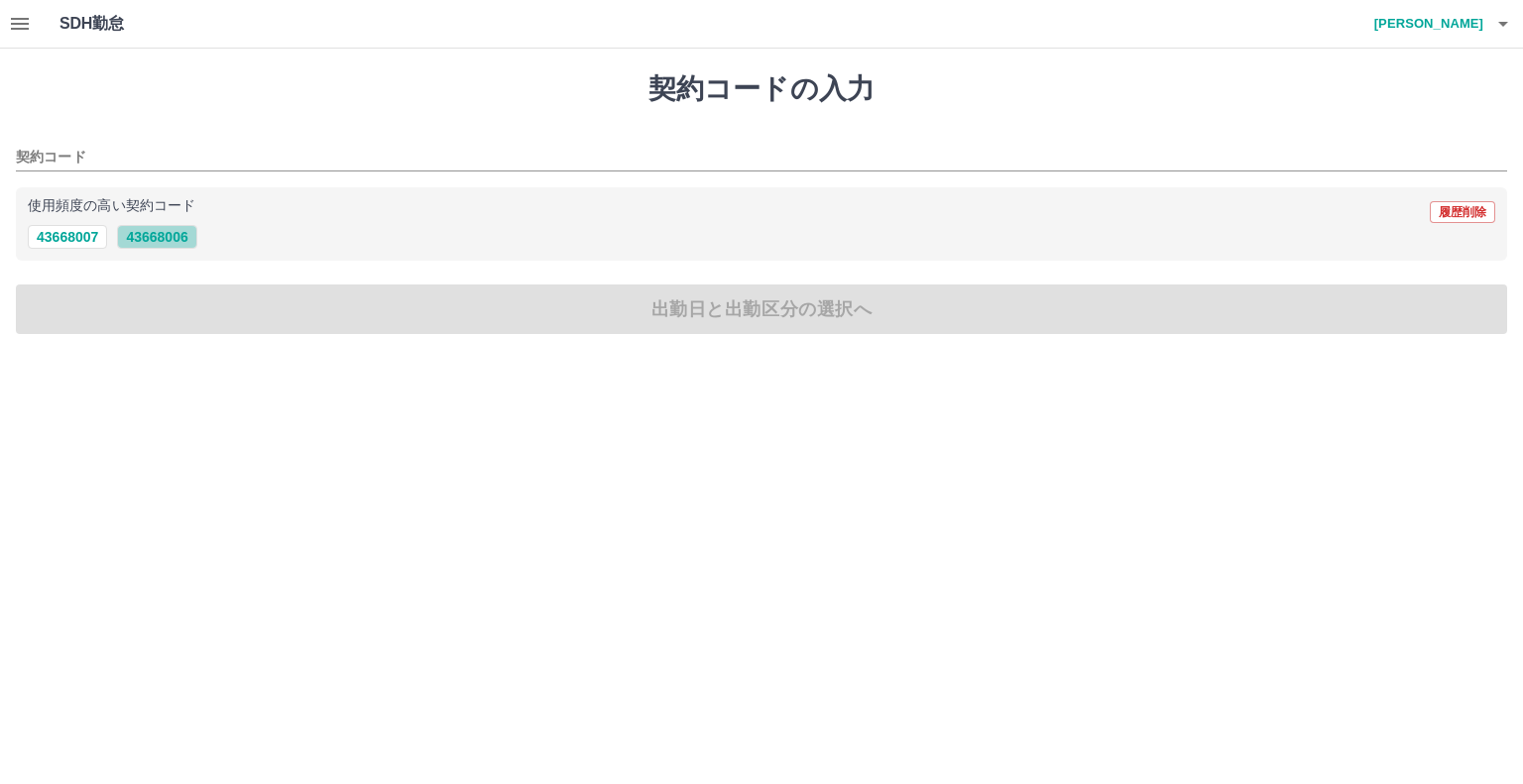 click on "43668006" at bounding box center [157, 237] 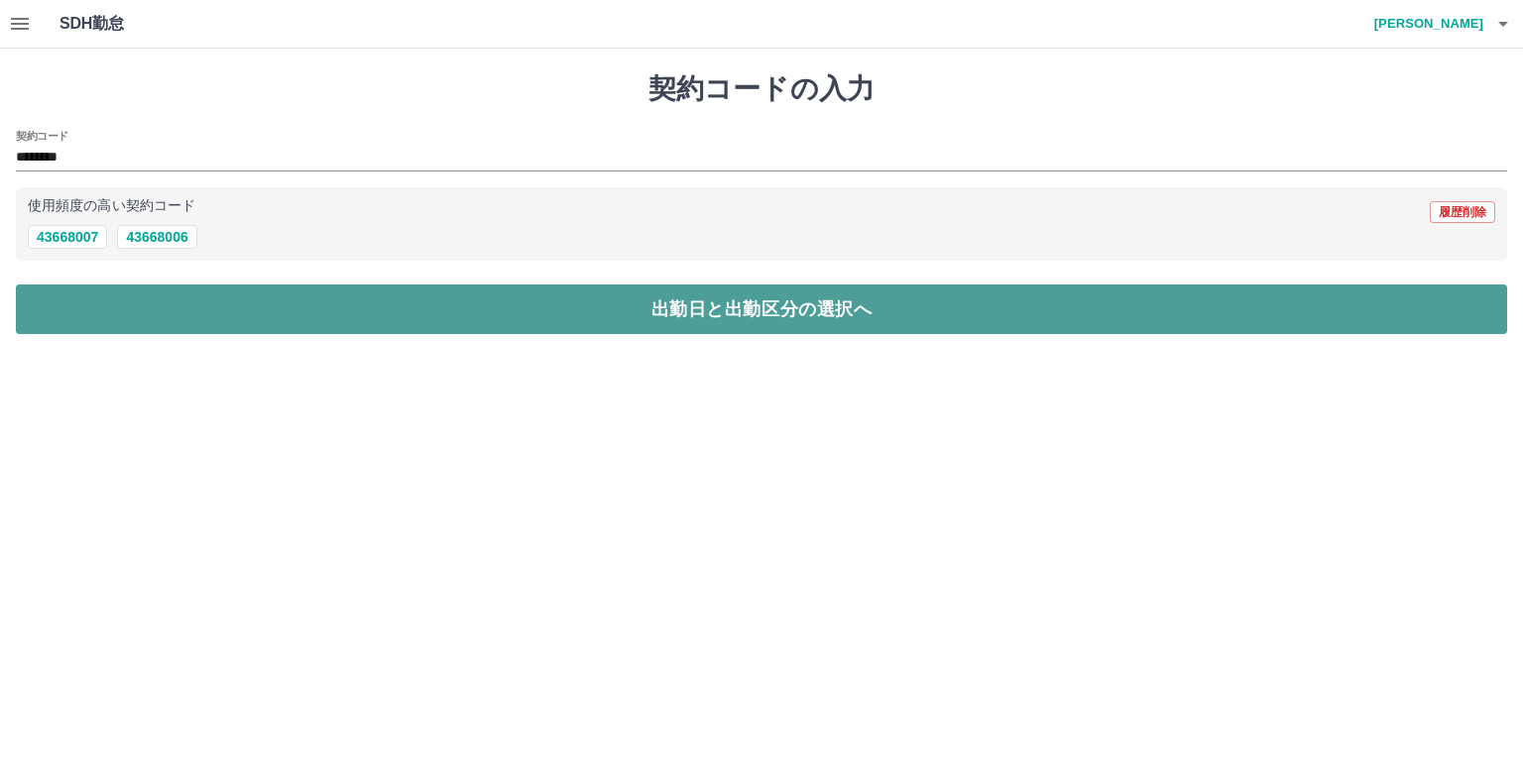 click on "出勤日と出勤区分の選択へ" at bounding box center [762, 309] 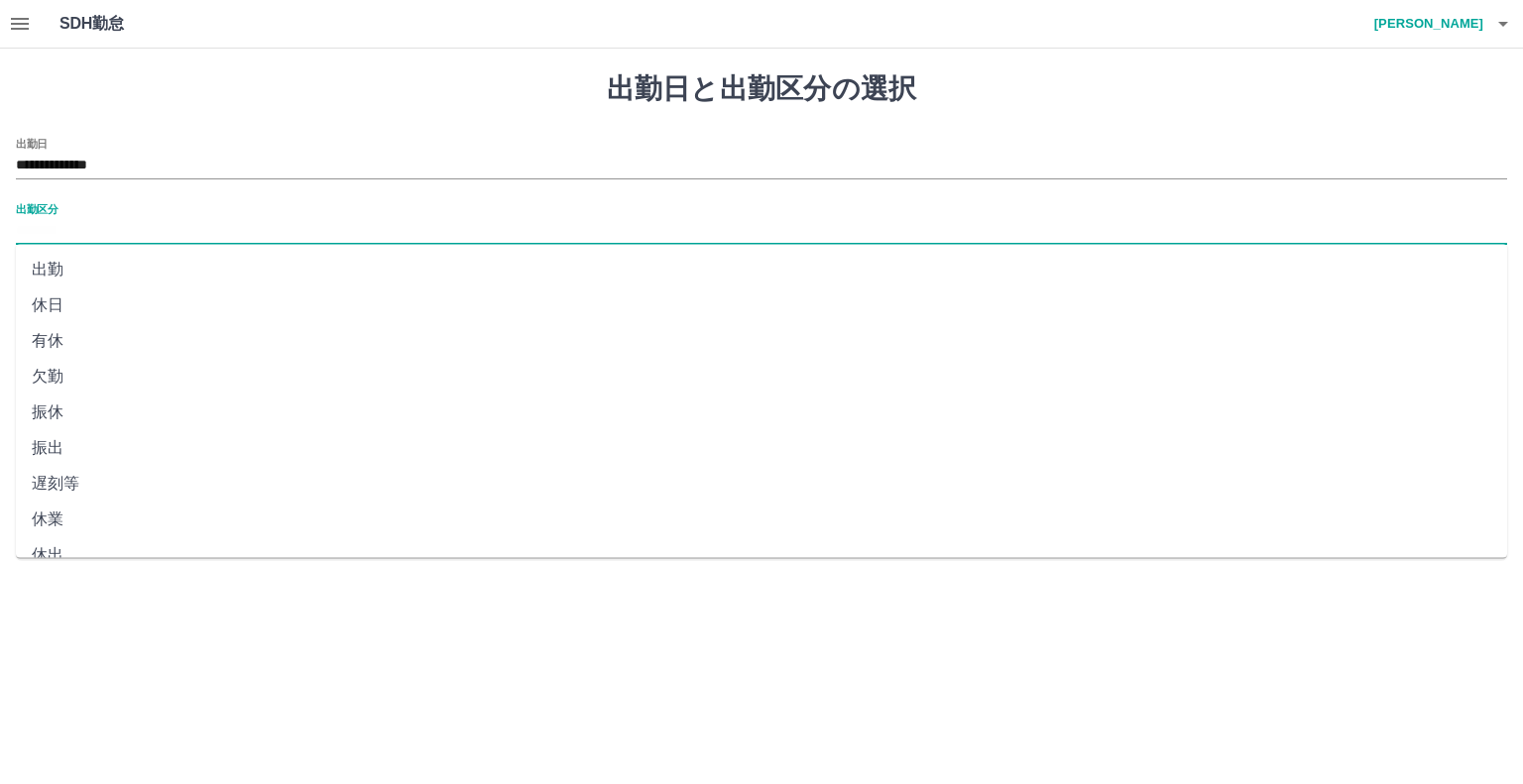 drag, startPoint x: 100, startPoint y: 220, endPoint x: 104, endPoint y: 269, distance: 49.162994 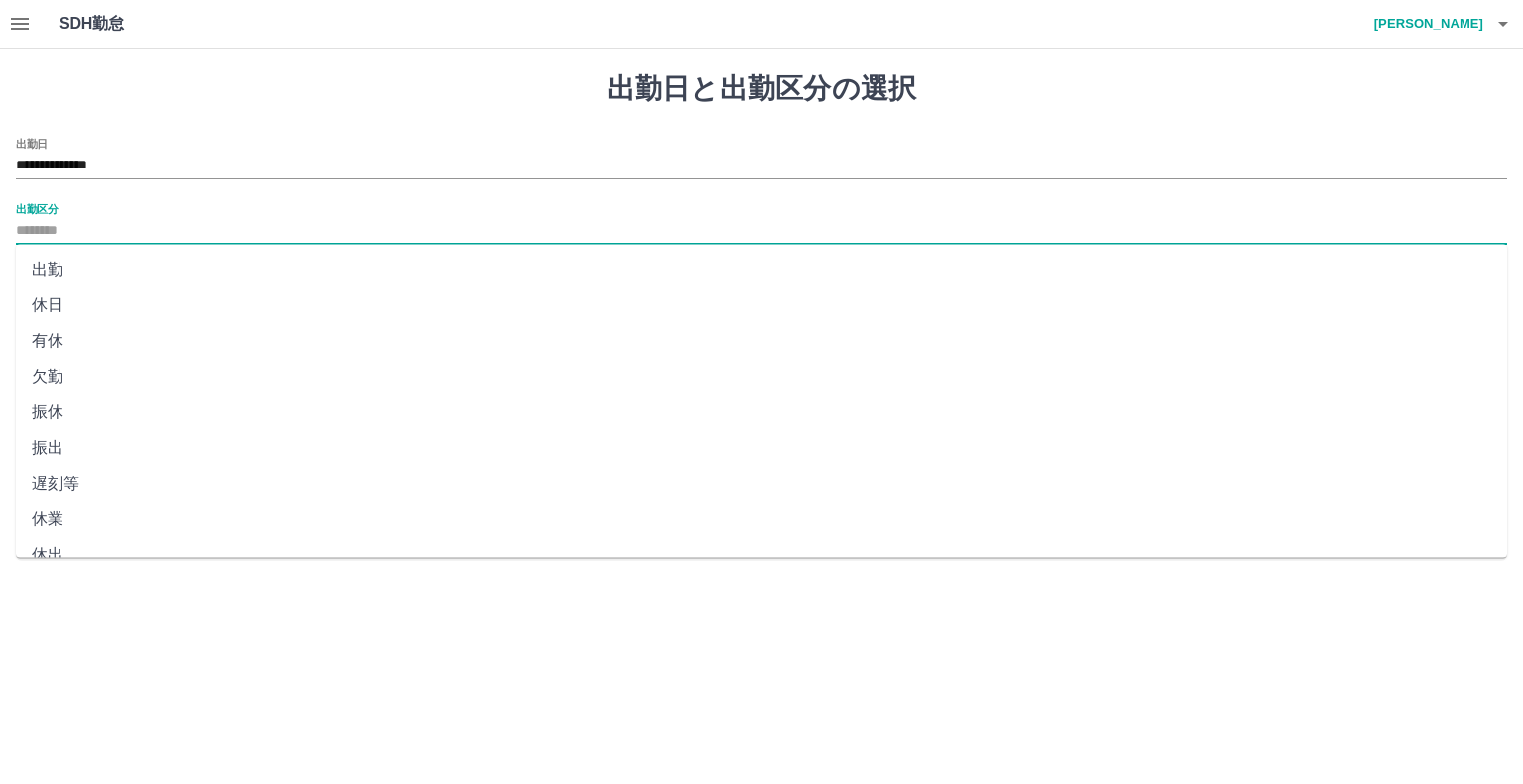 click on "**********" at bounding box center [762, 292] 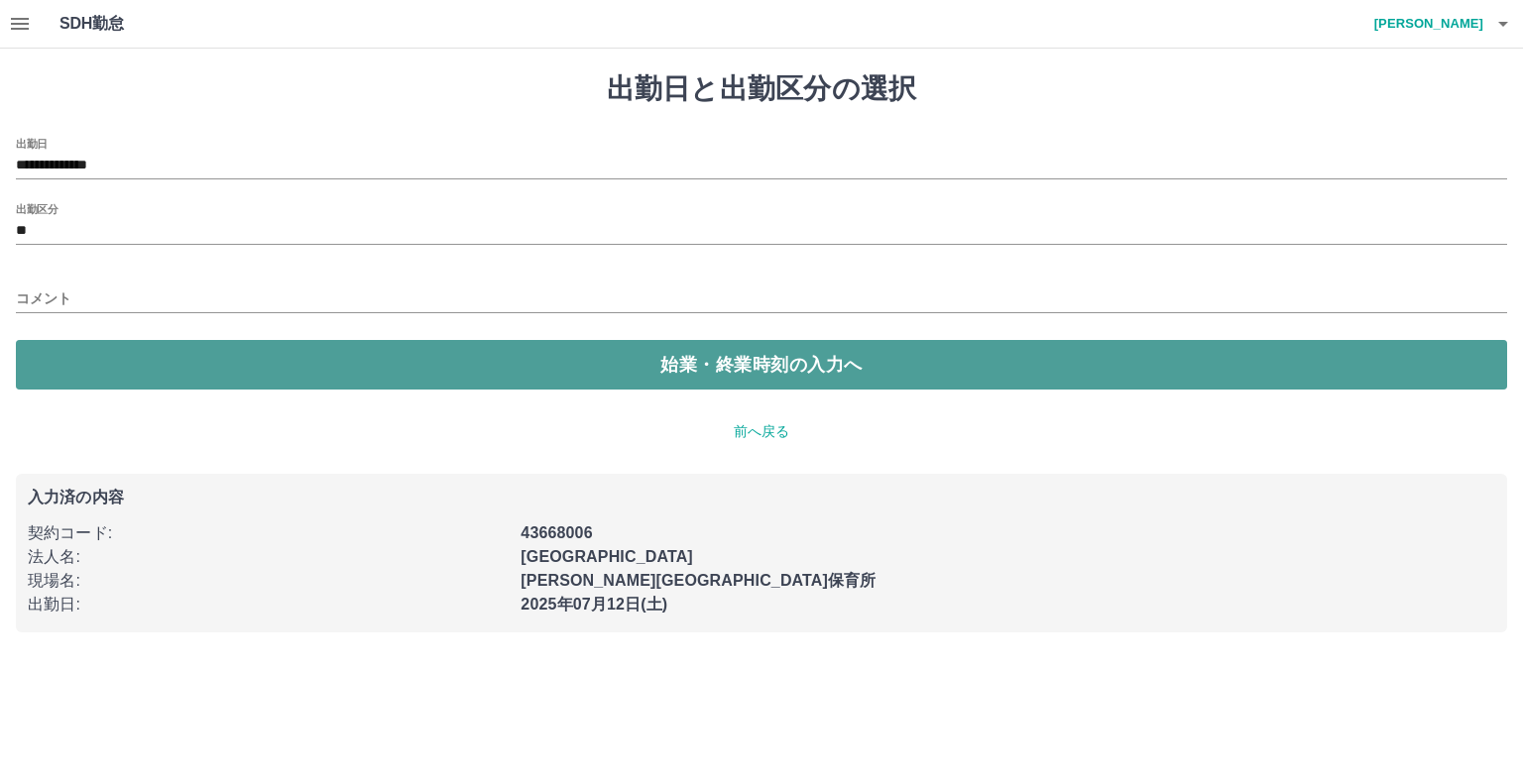 click on "始業・終業時刻の入力へ" at bounding box center [762, 365] 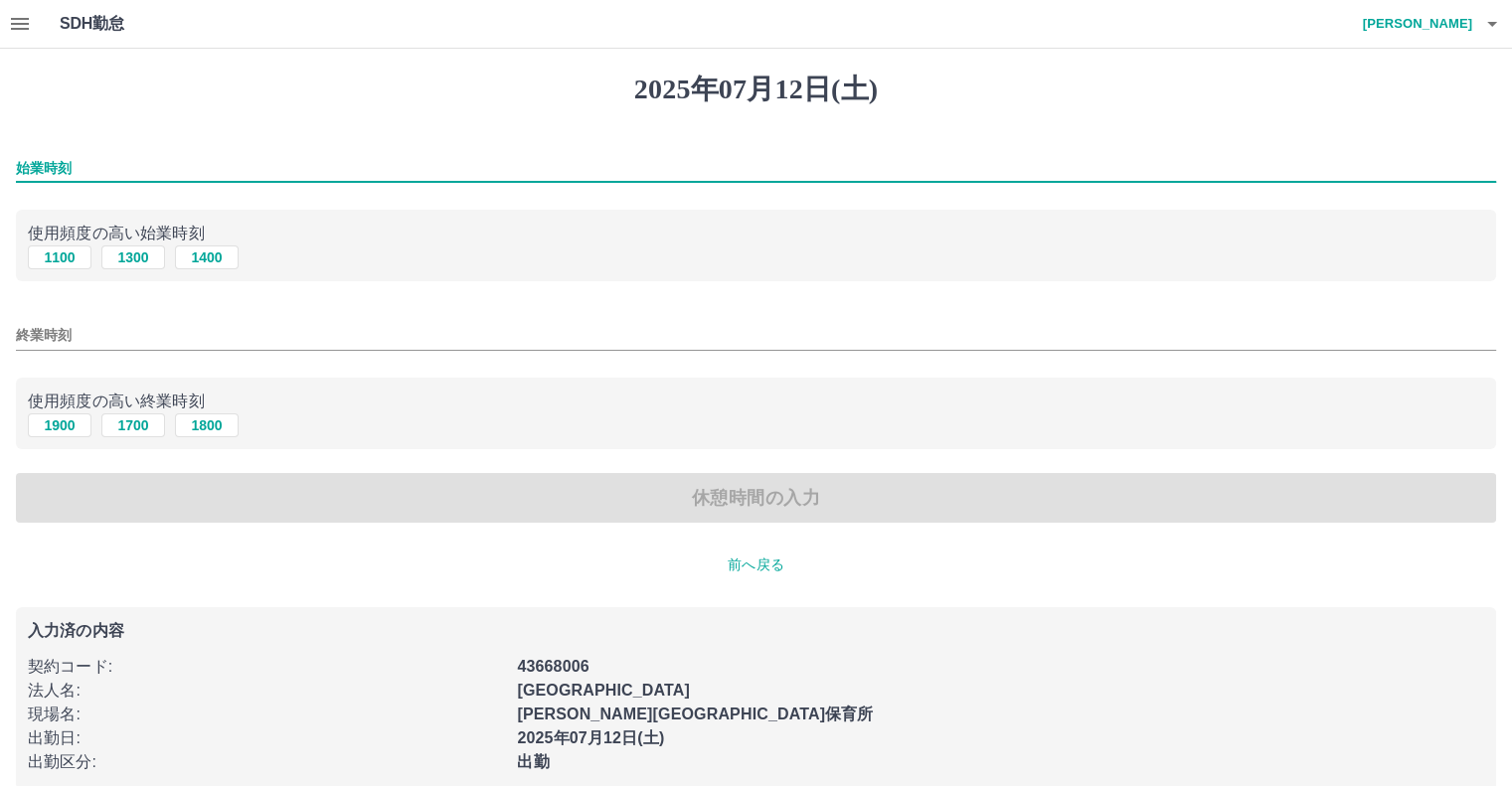 click on "始業時刻" at bounding box center (756, 168) 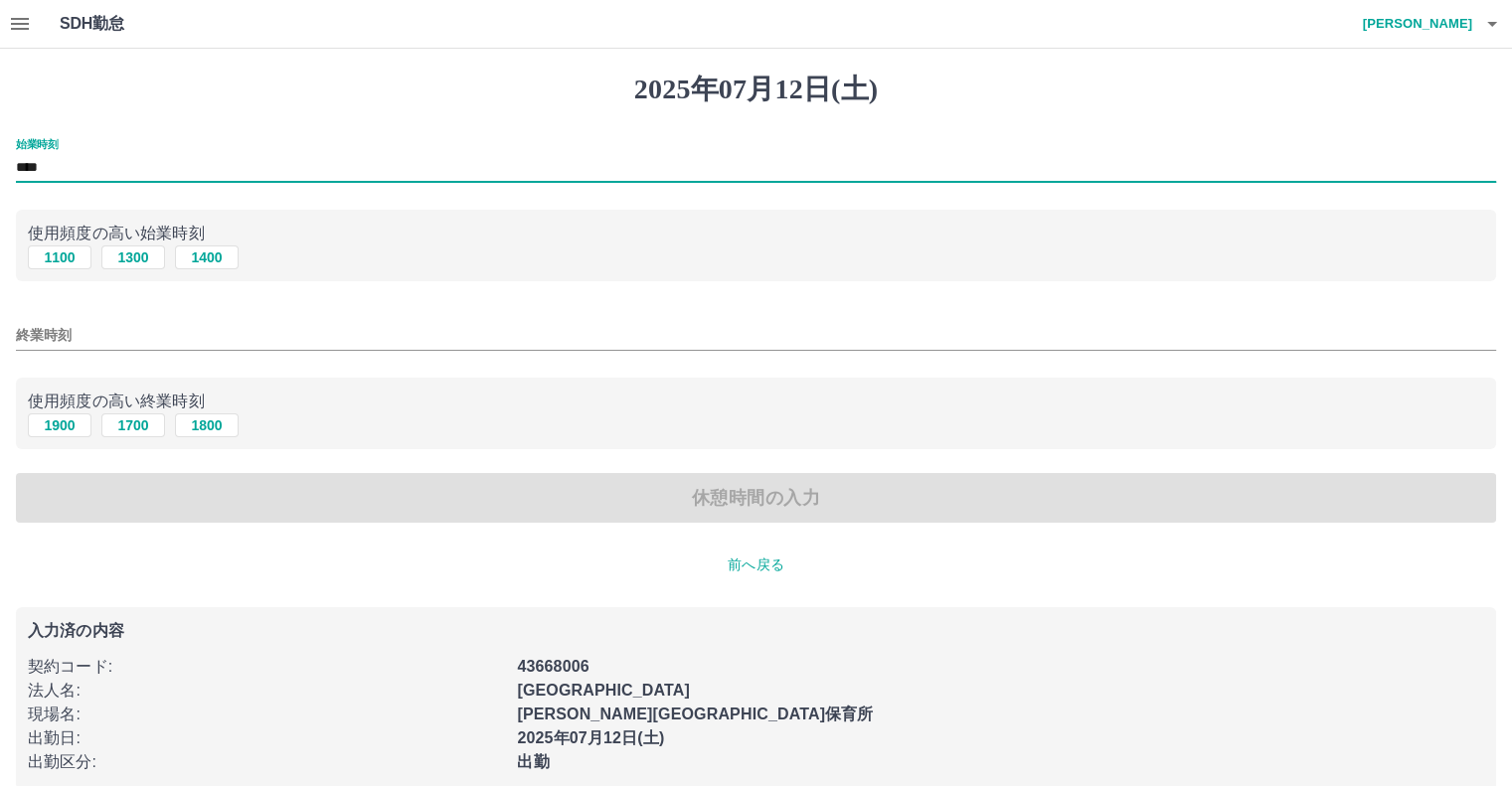 type on "****" 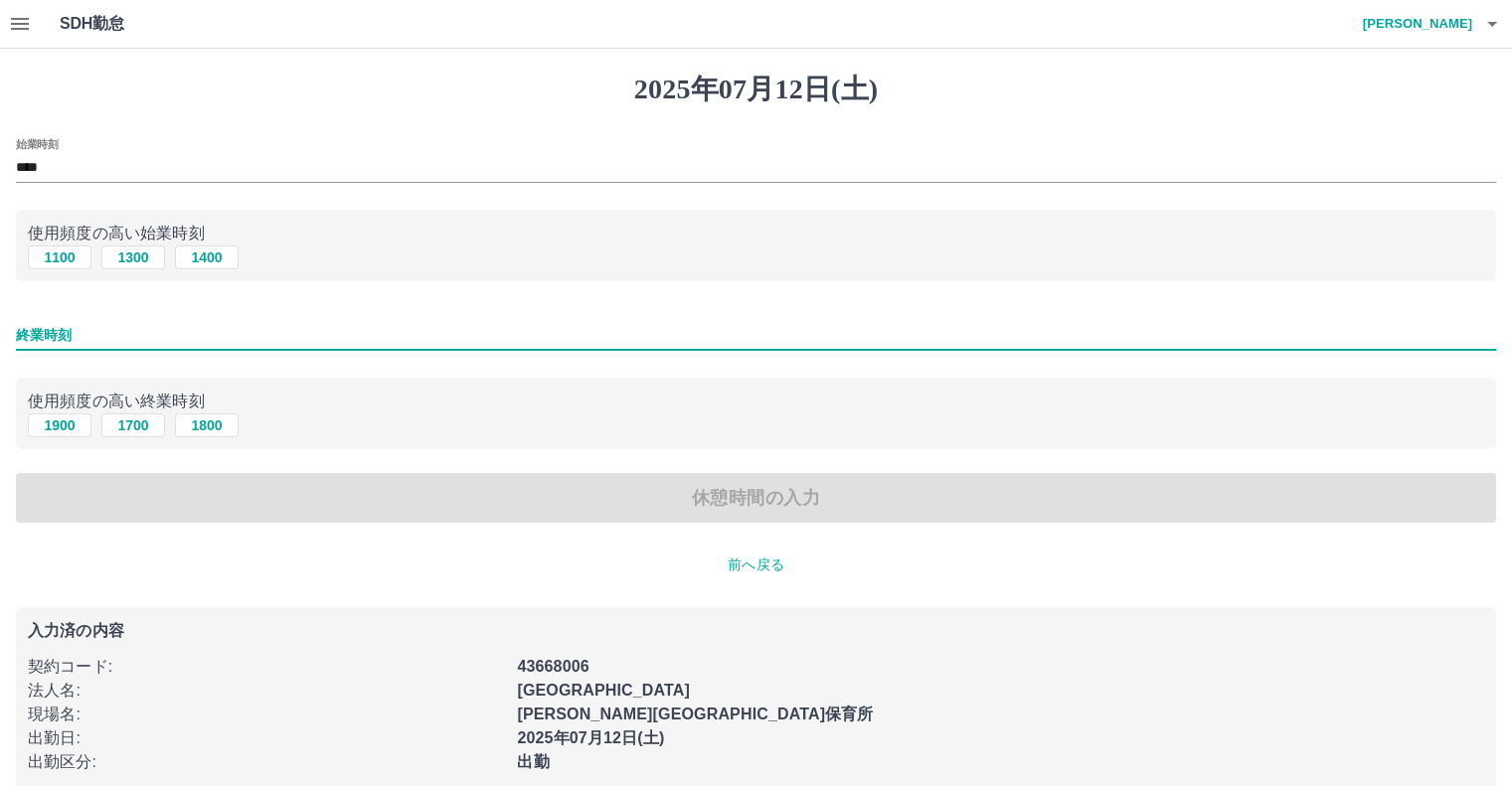 click on "終業時刻" at bounding box center (756, 335) 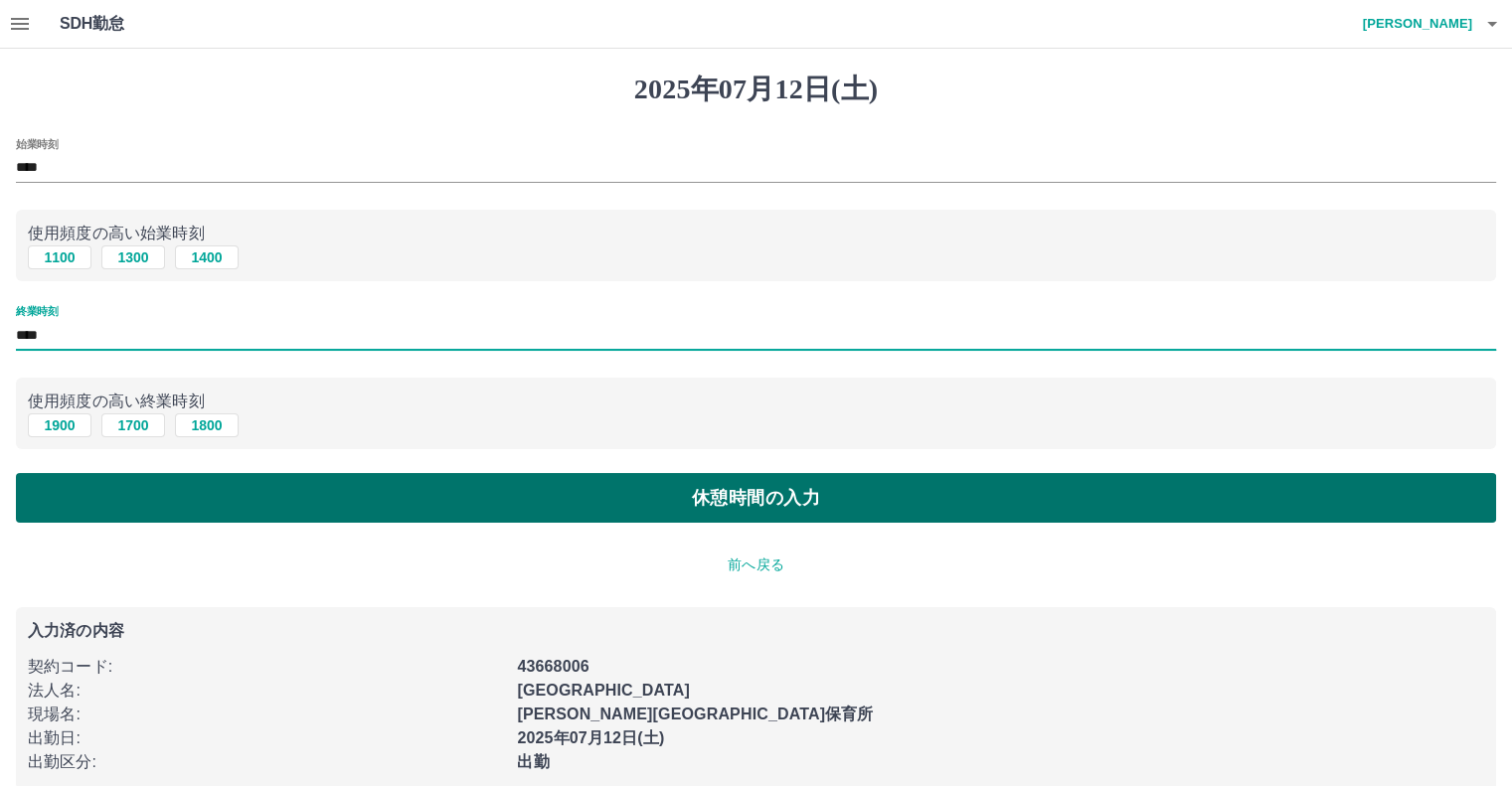 type on "****" 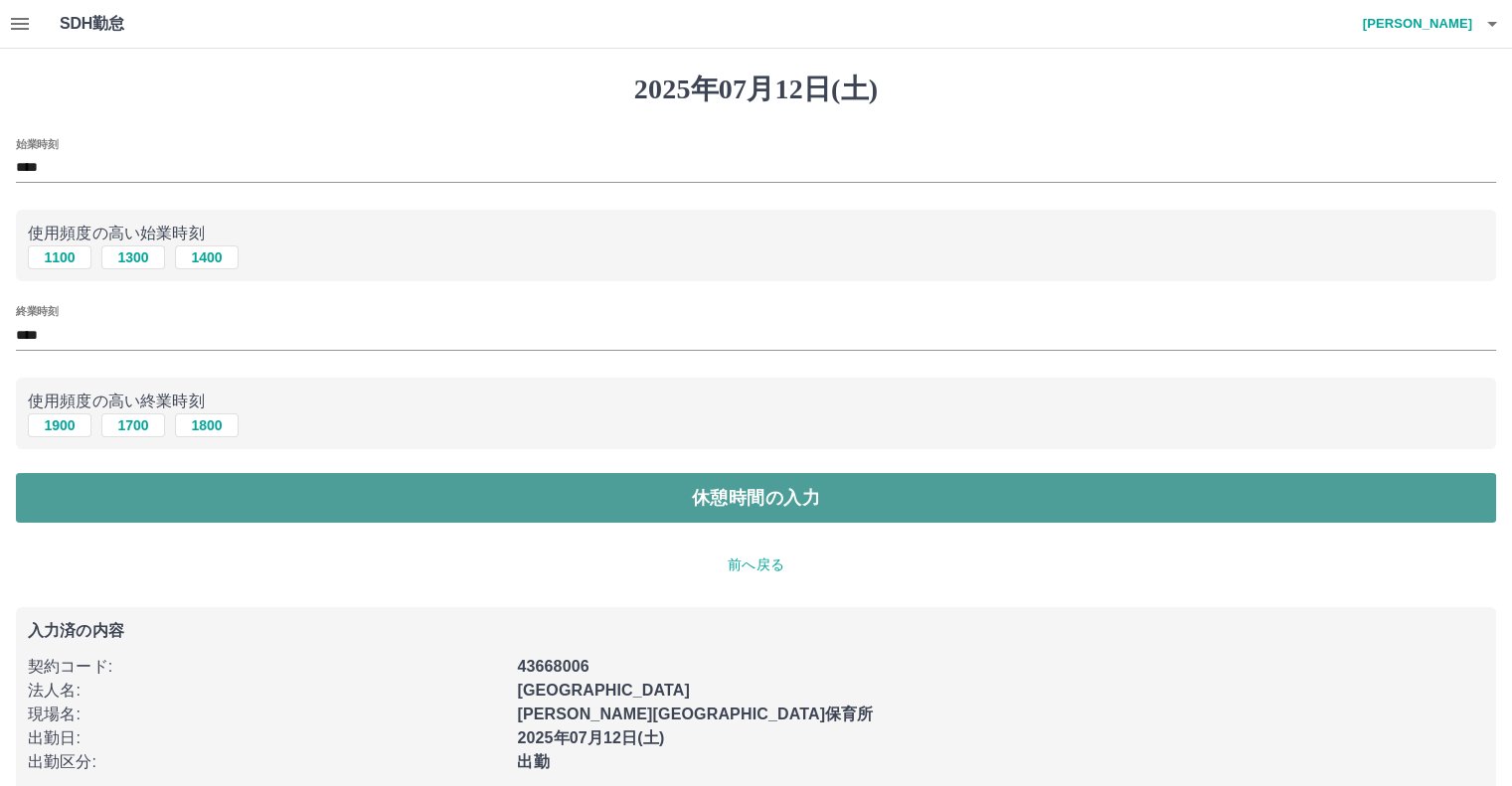 click on "休憩時間の入力" at bounding box center (756, 498) 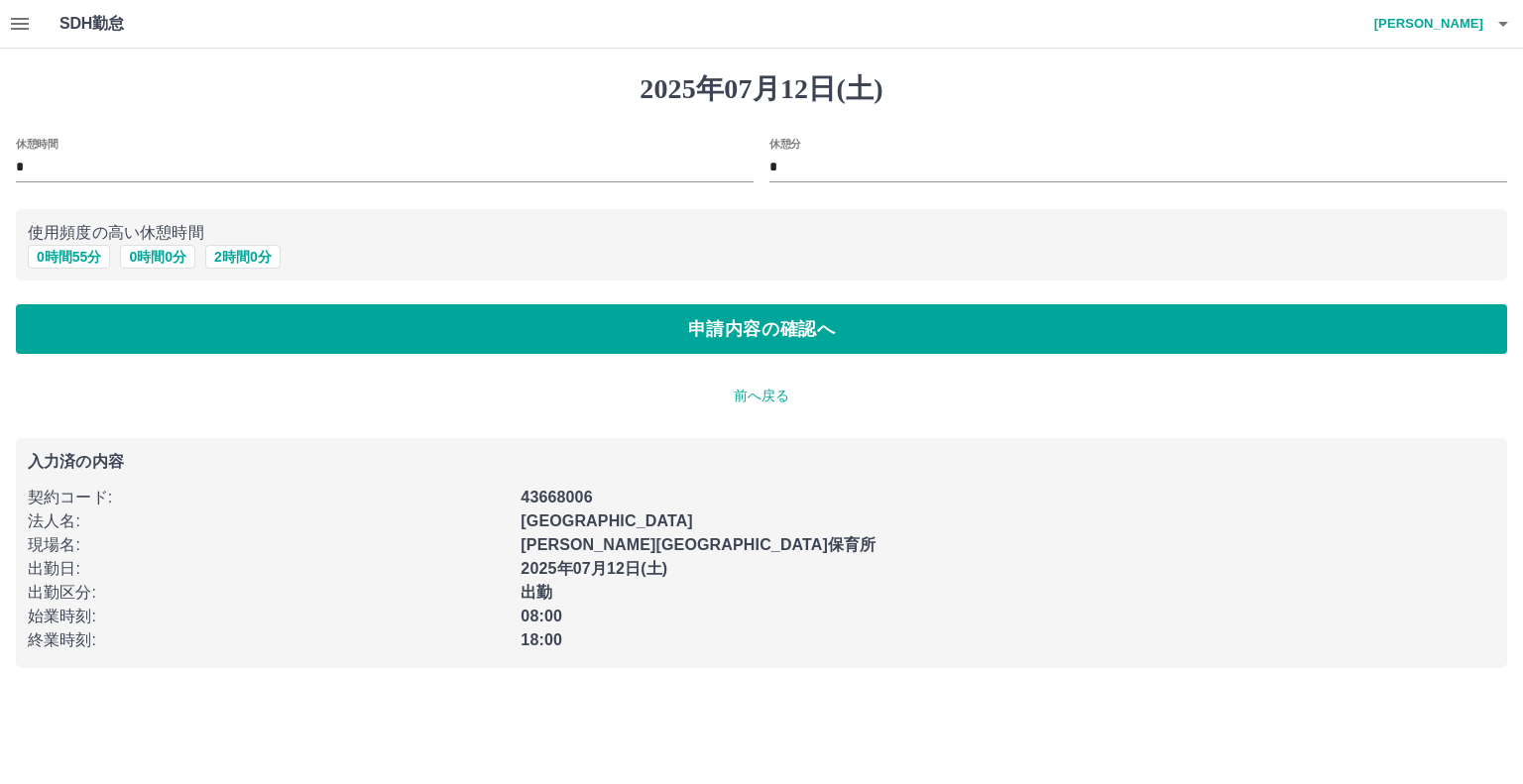 click on "休憩時間 *" at bounding box center [385, 162] 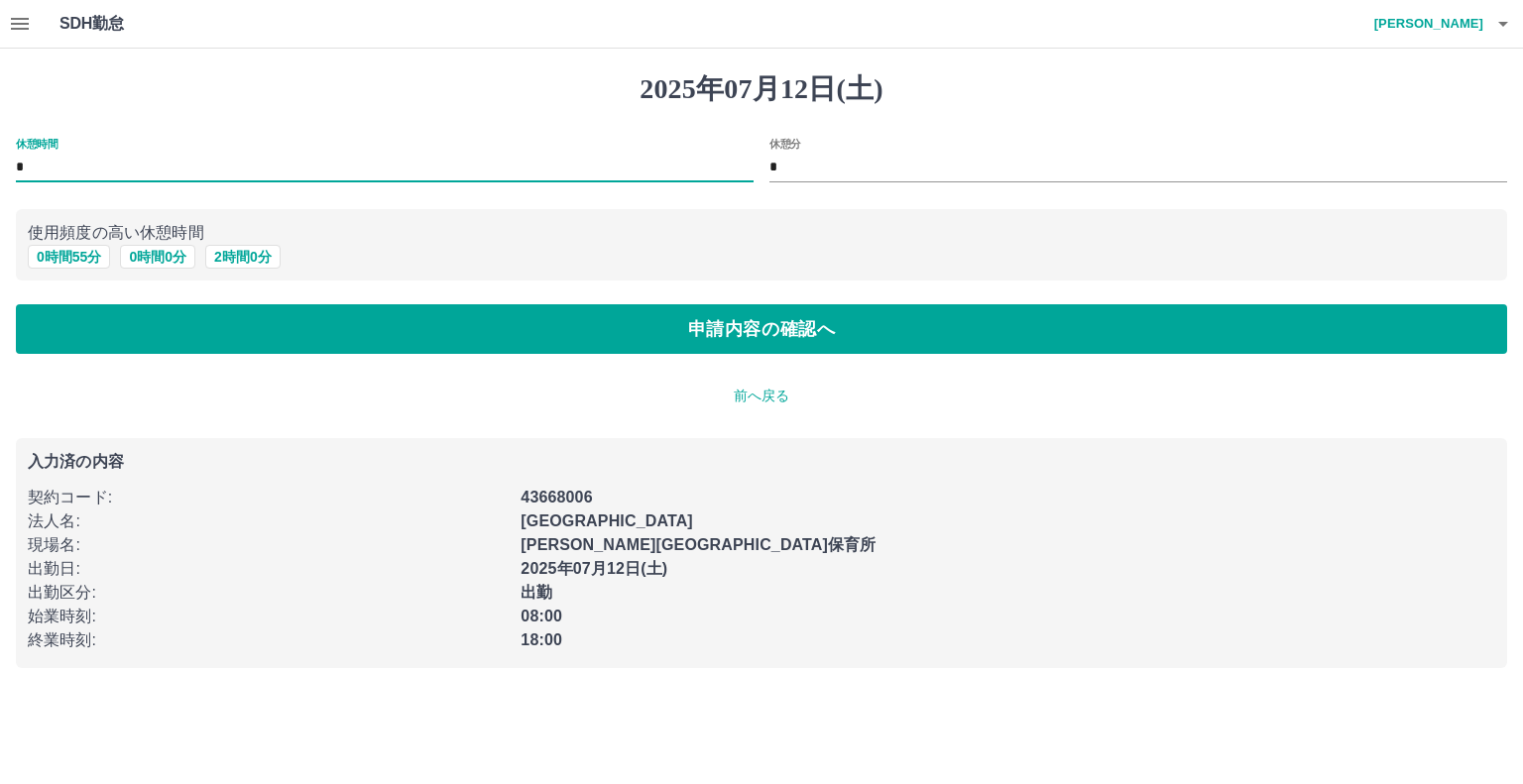 click on "*" at bounding box center (385, 168) 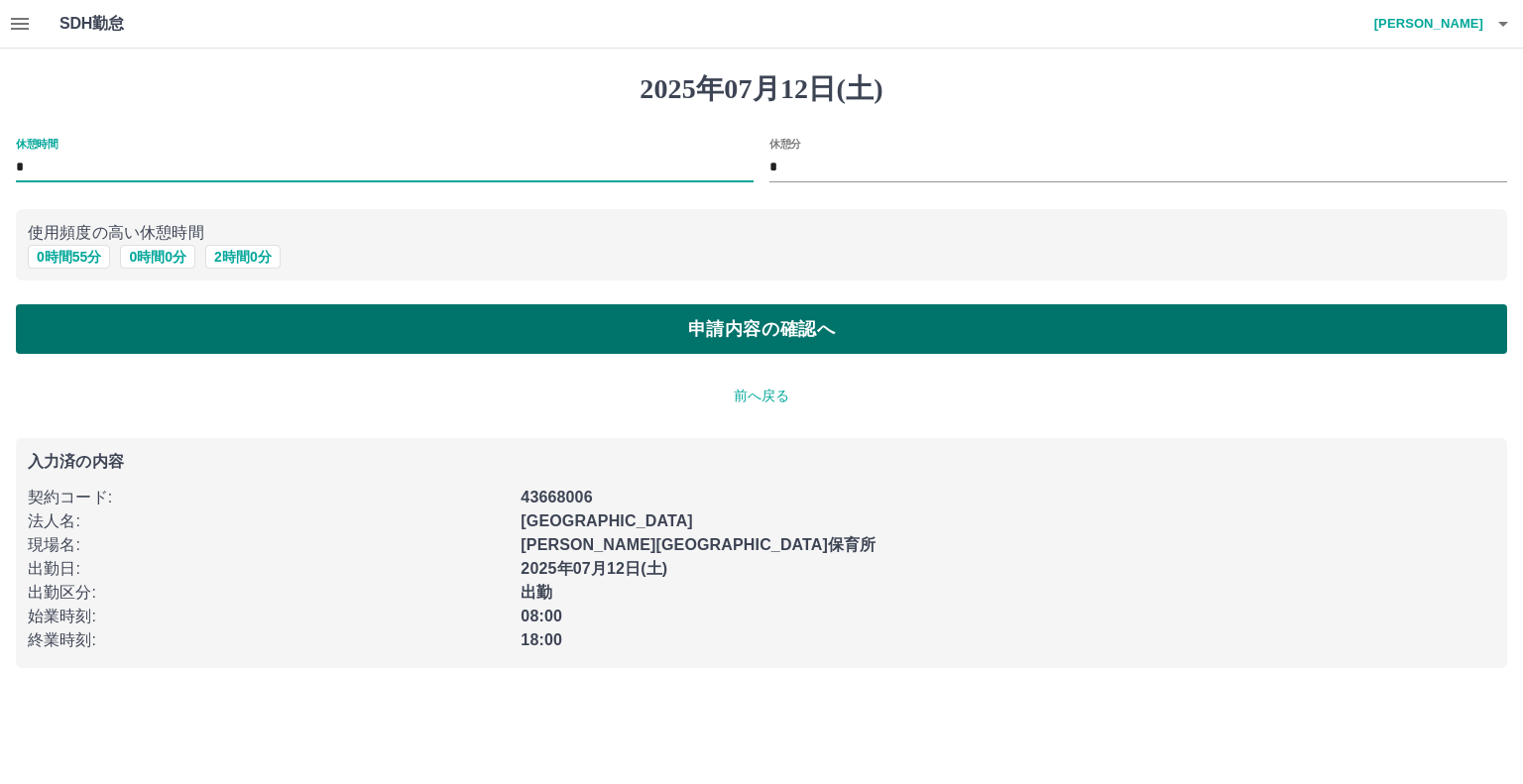 type on "*" 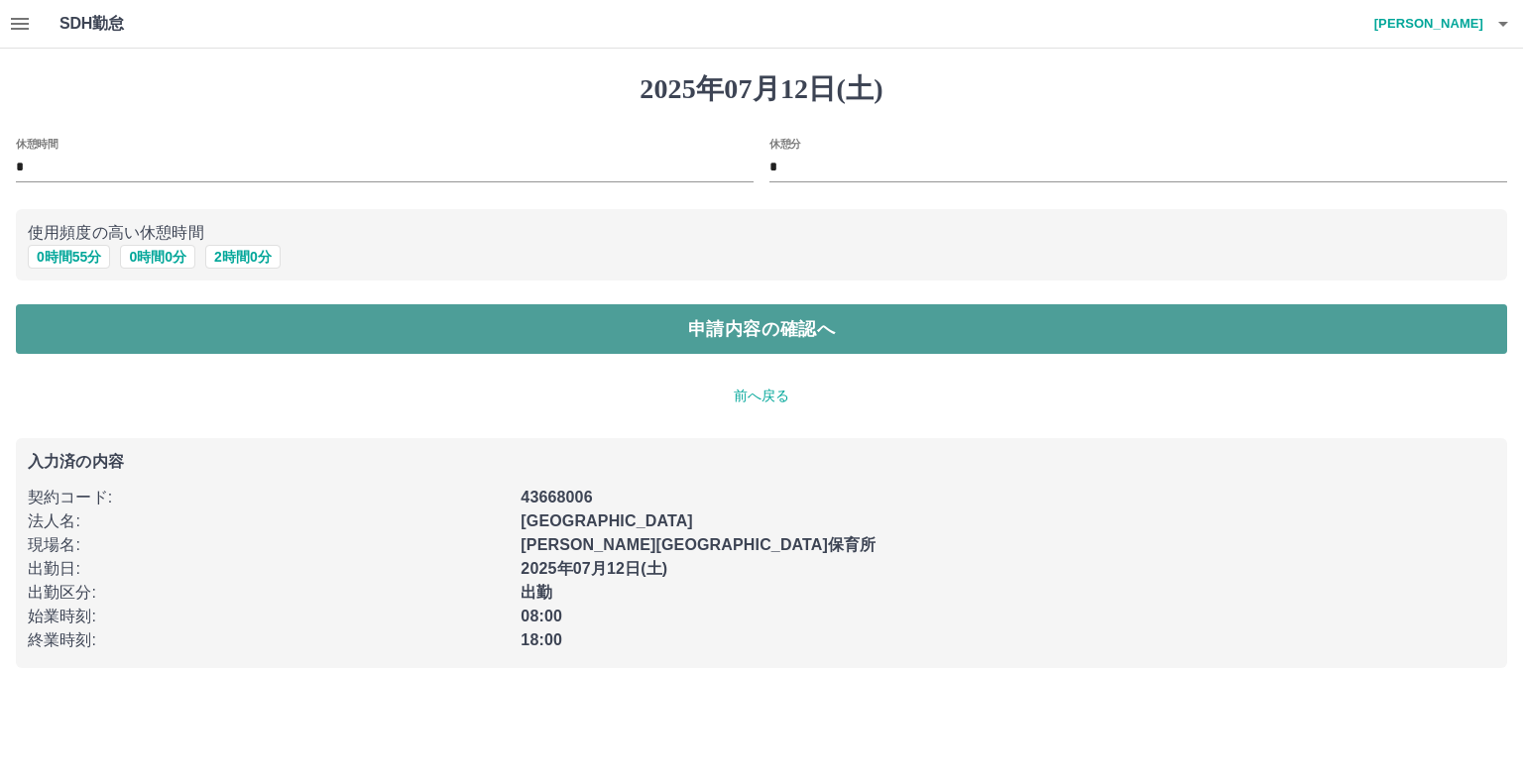 click on "申請内容の確認へ" at bounding box center (762, 329) 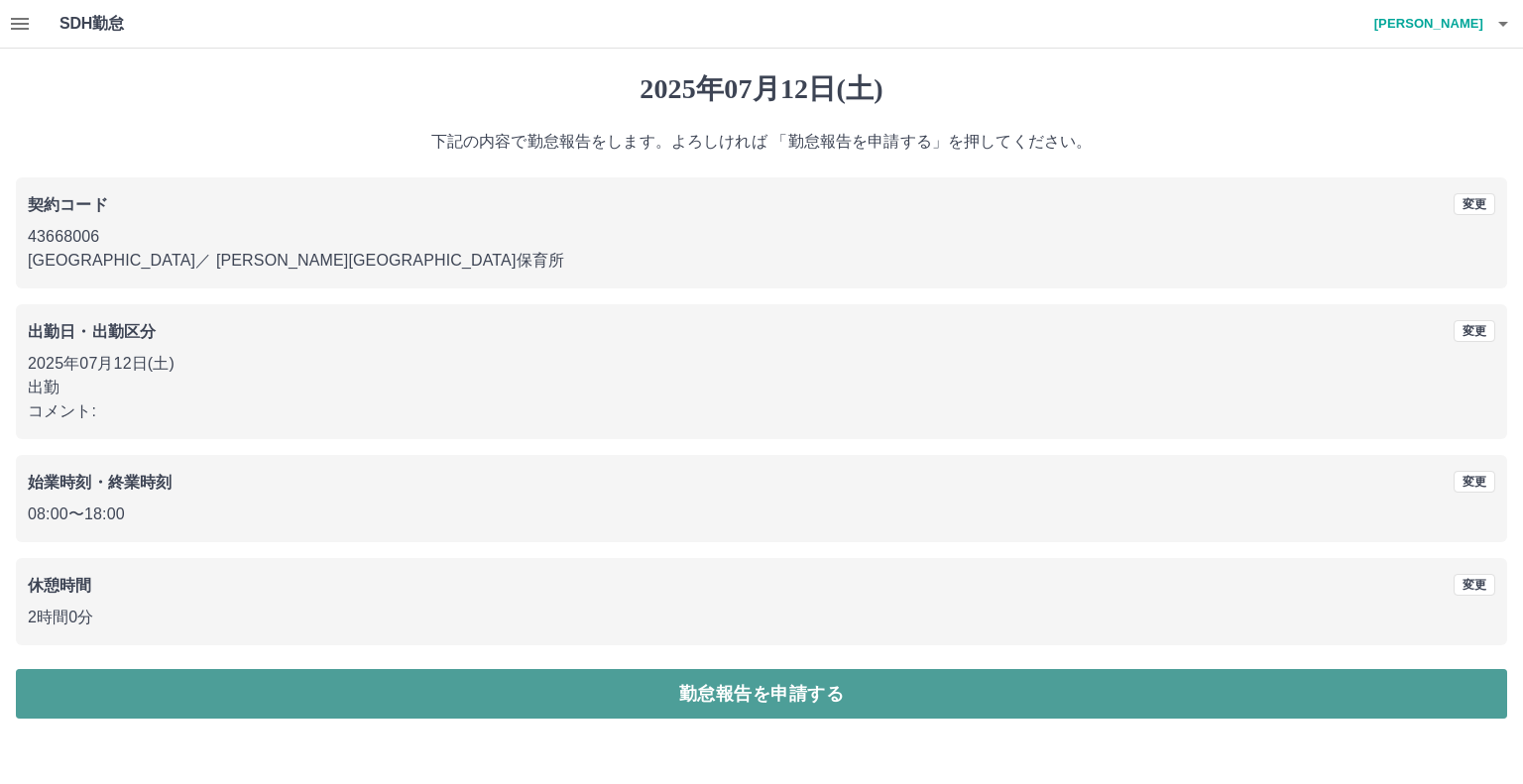 click on "勤怠報告を申請する" at bounding box center (762, 694) 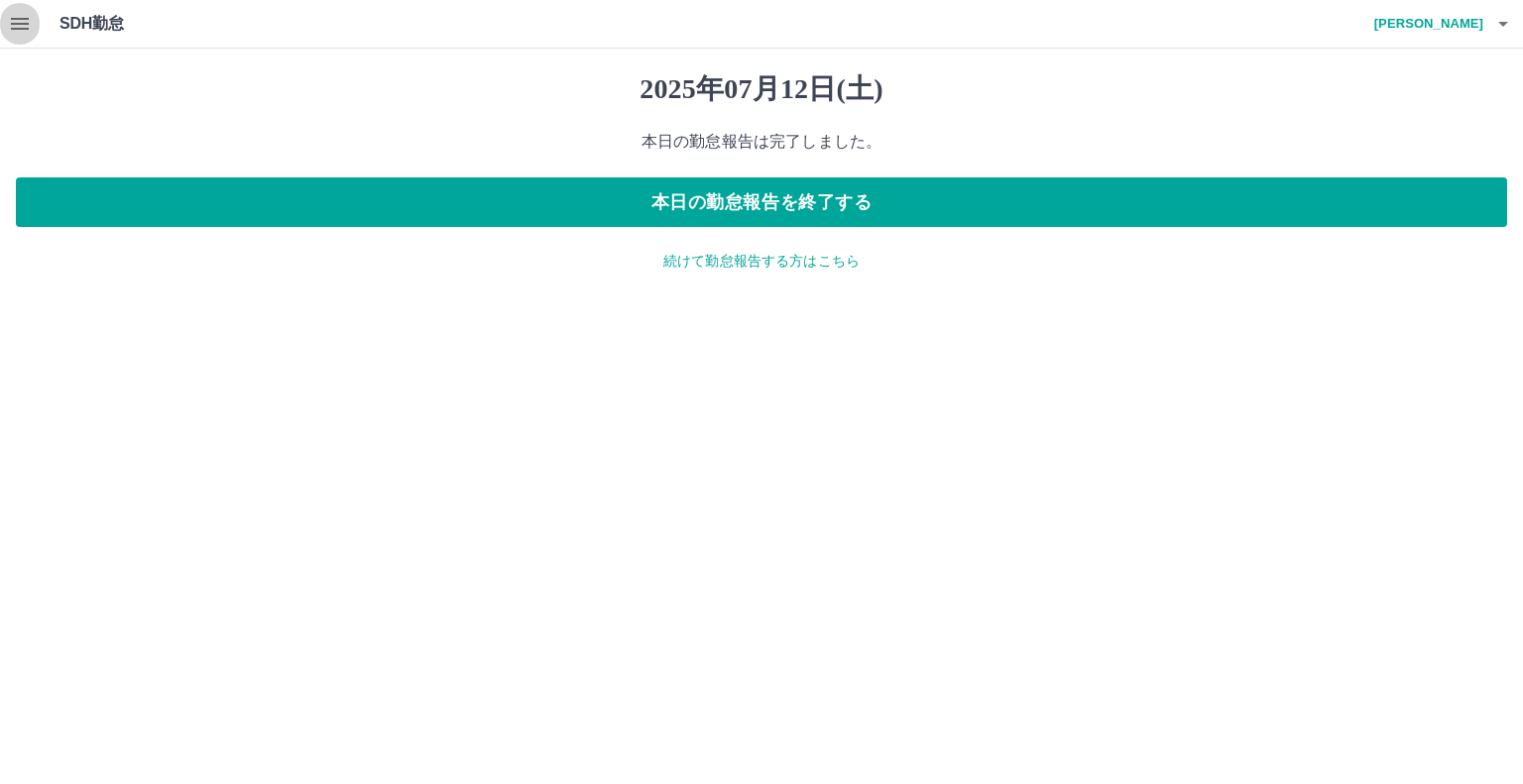 click 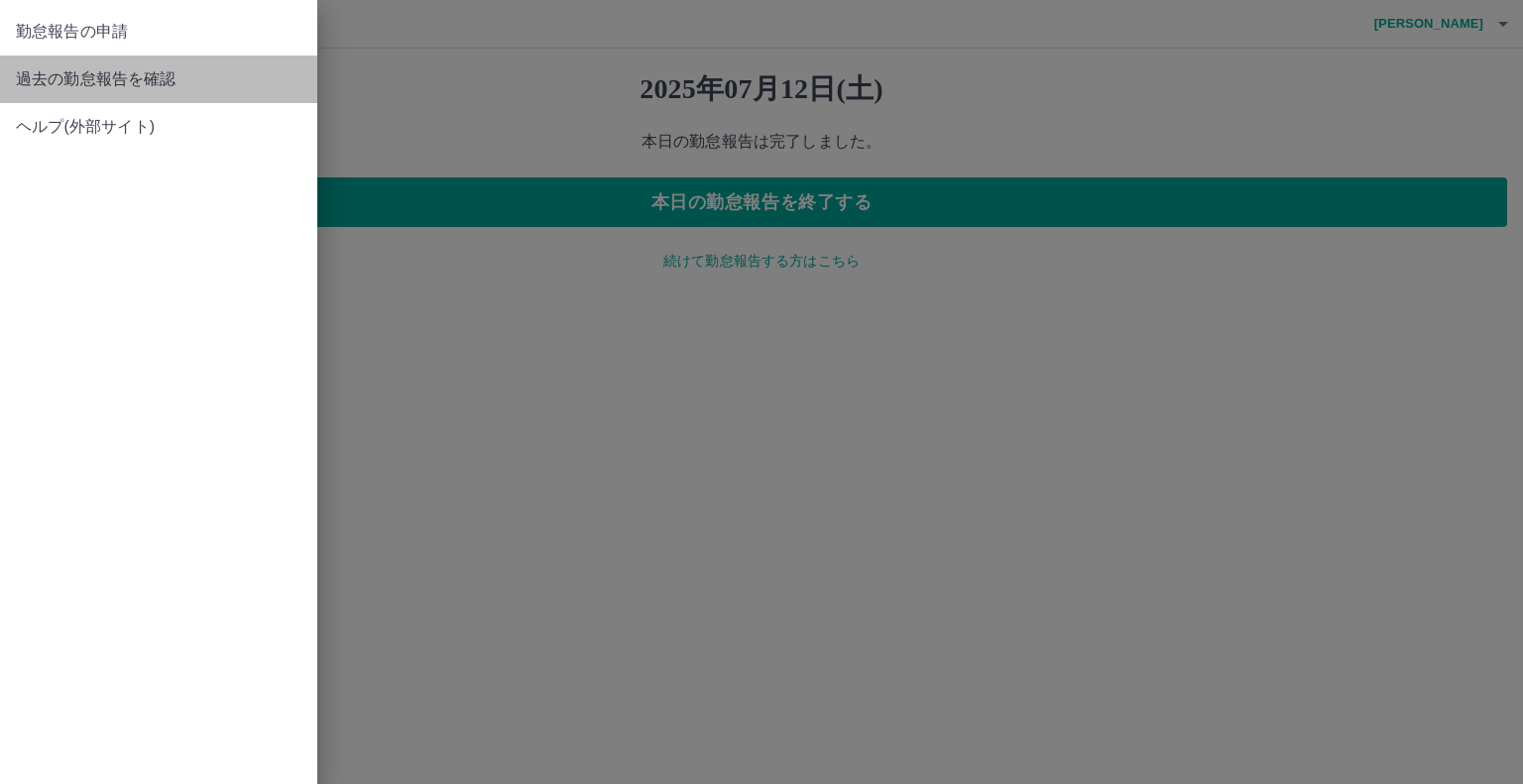 click on "過去の勤怠報告を確認" at bounding box center (159, 79) 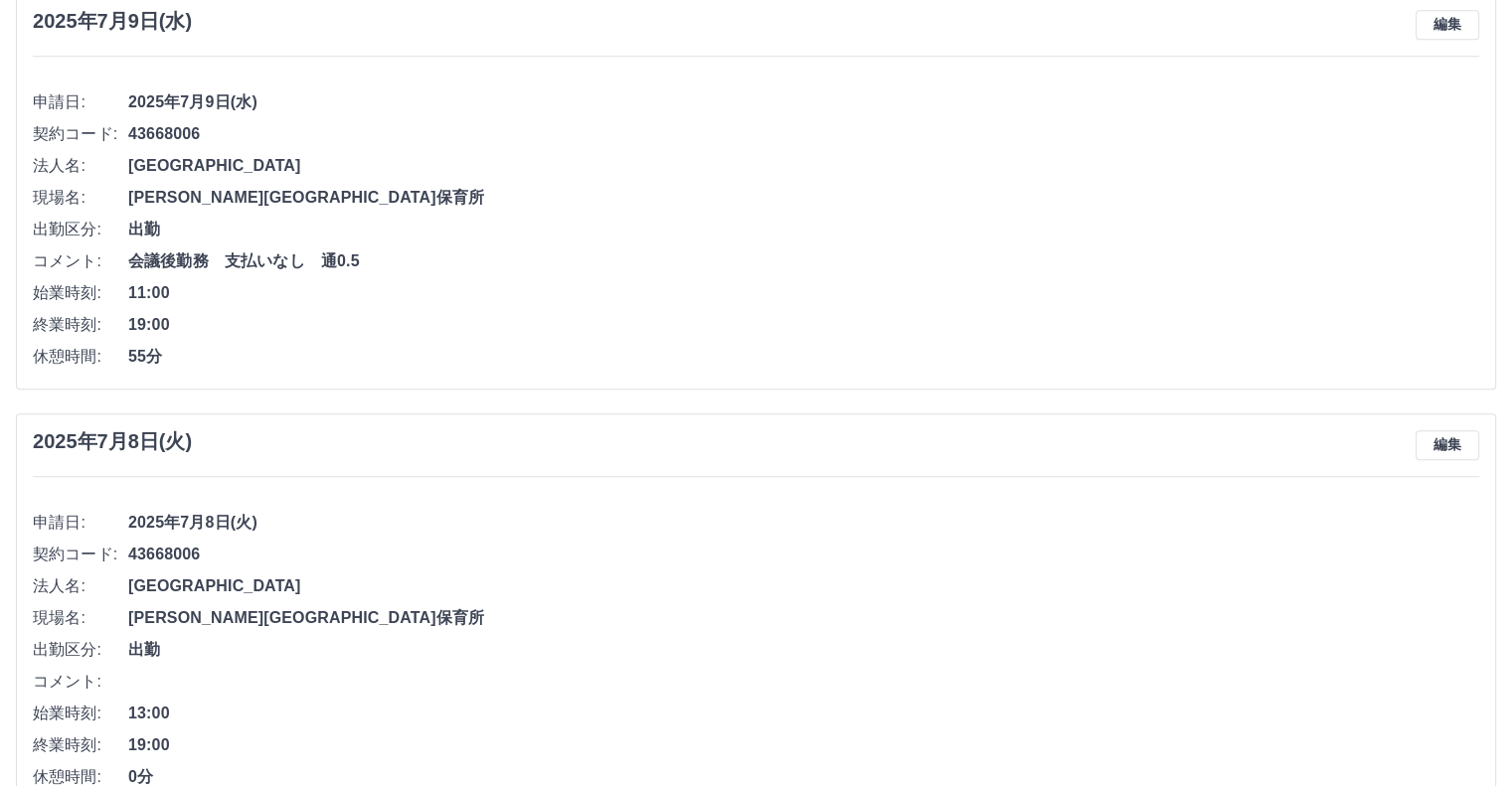 scroll, scrollTop: 1449, scrollLeft: 0, axis: vertical 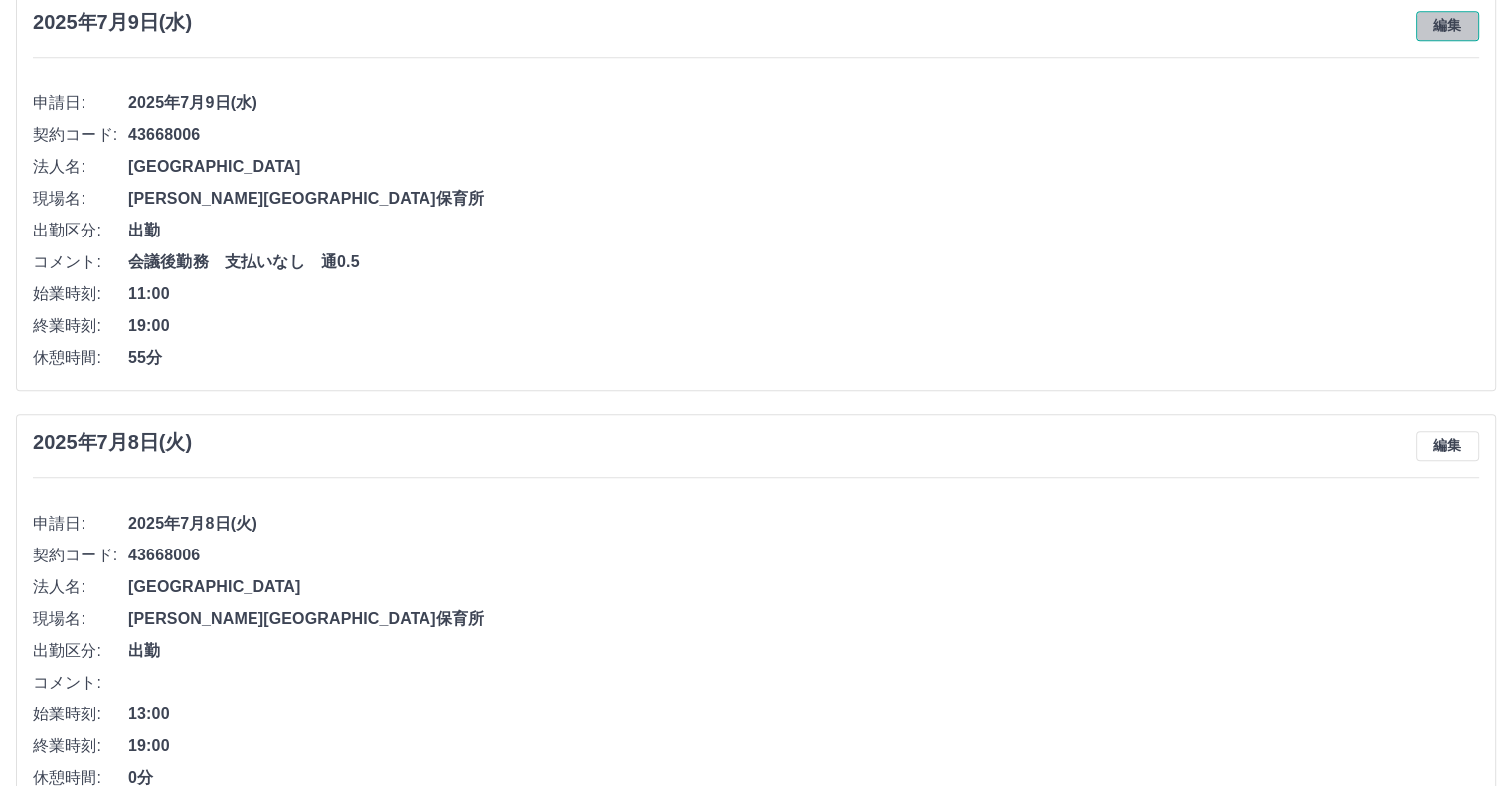 click on "編集" at bounding box center [1447, 26] 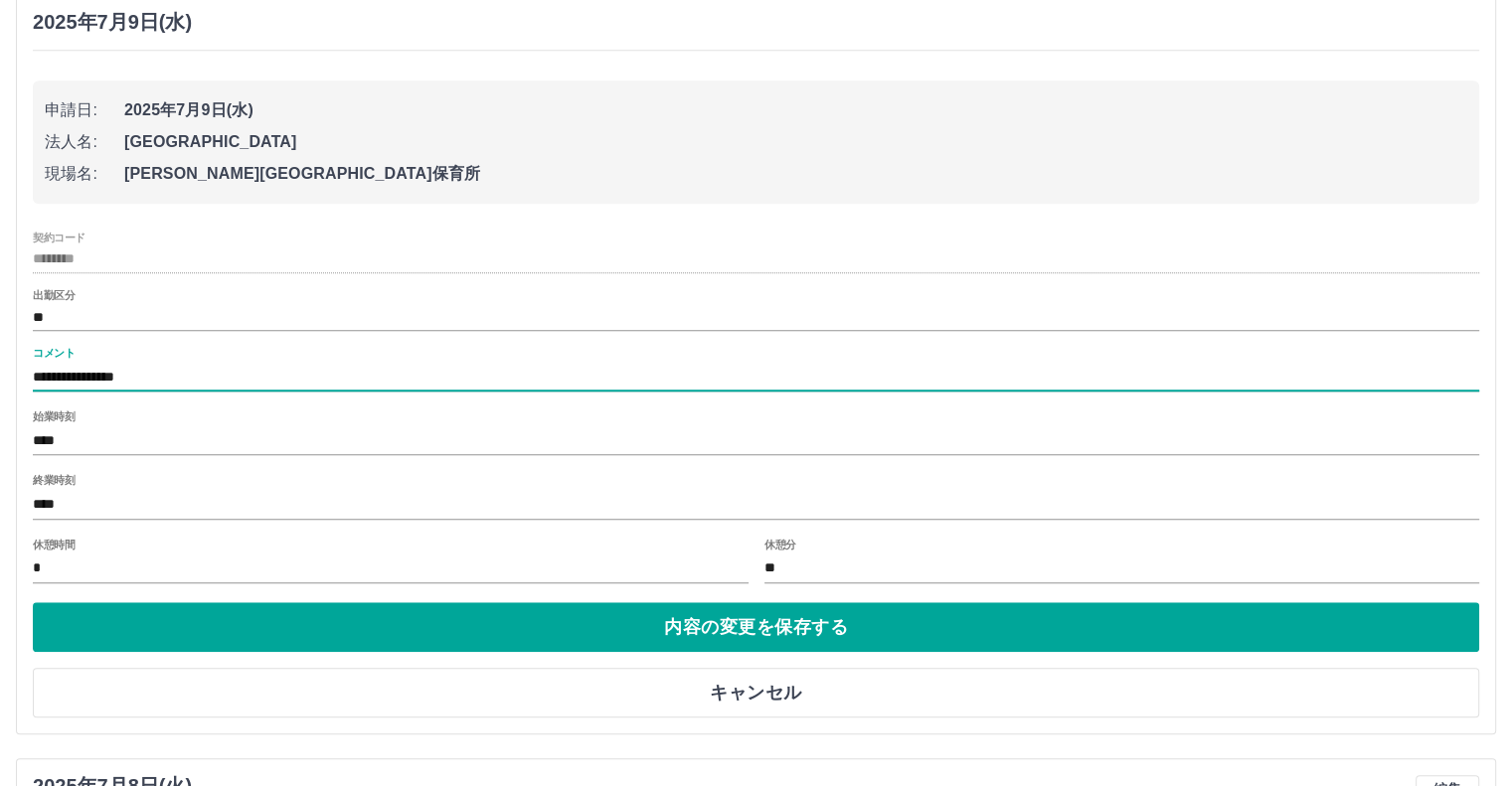 click on "**********" at bounding box center (756, 377) 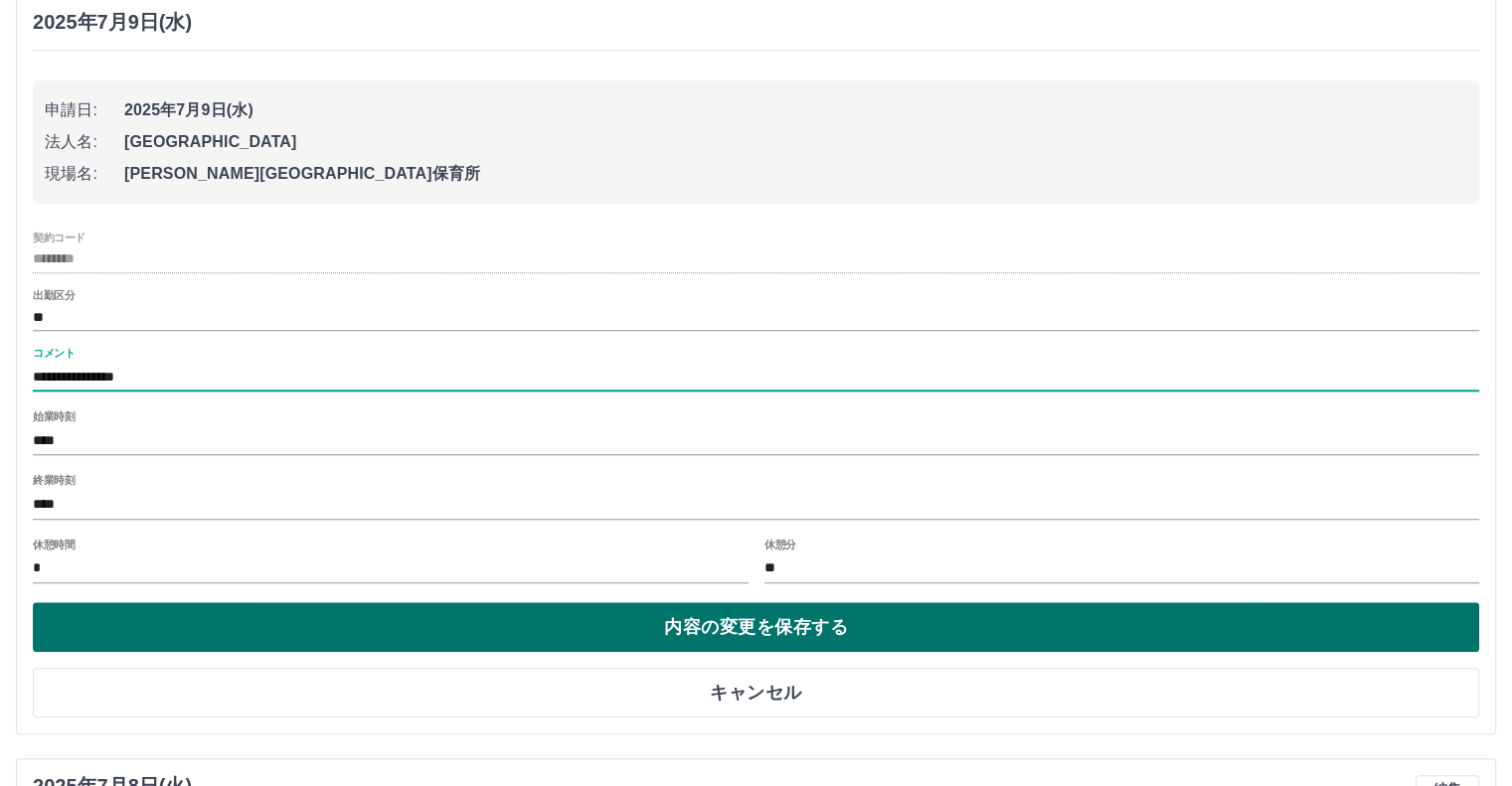 type on "**********" 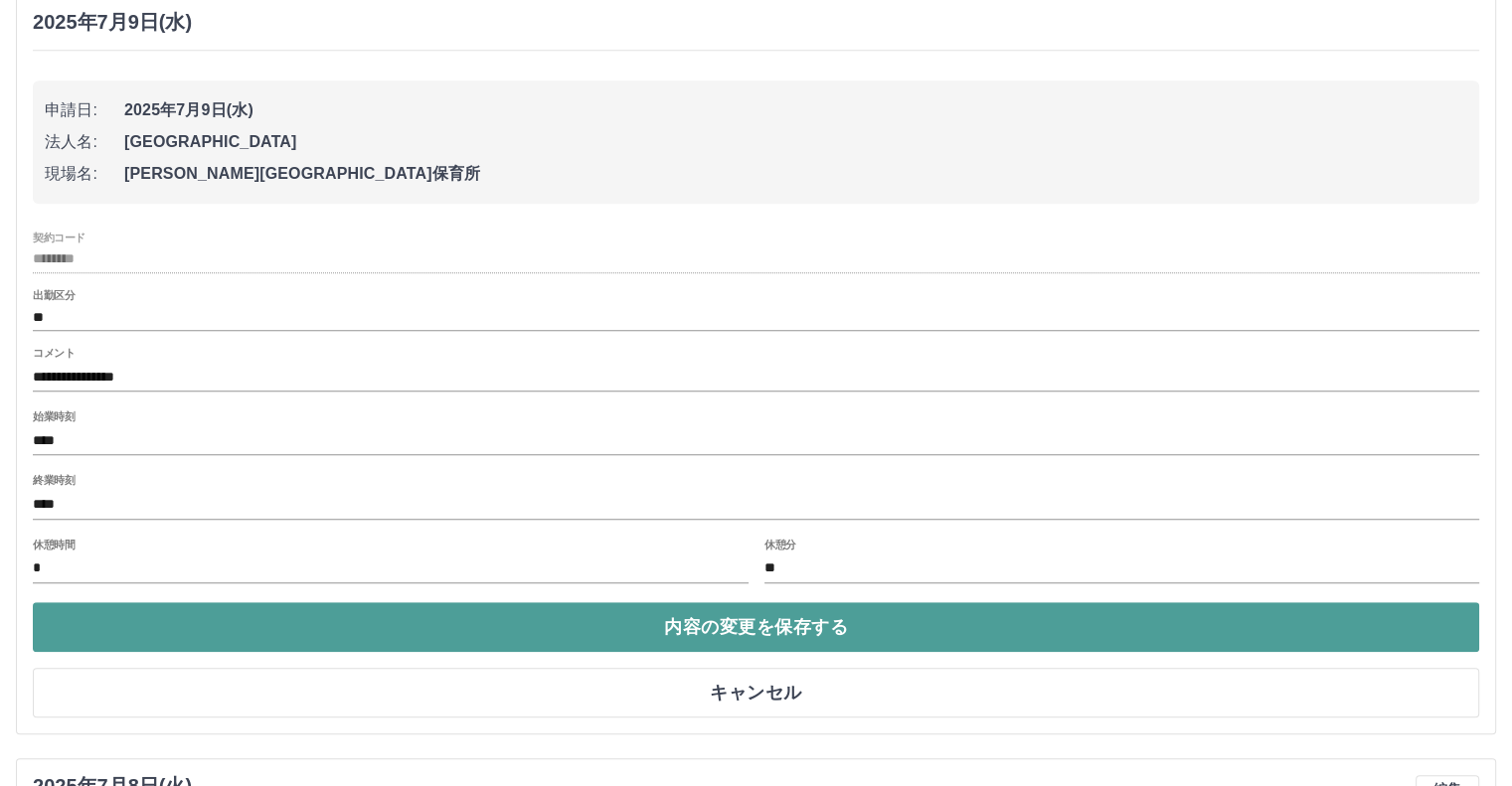 click on "内容の変更を保存する" at bounding box center [756, 627] 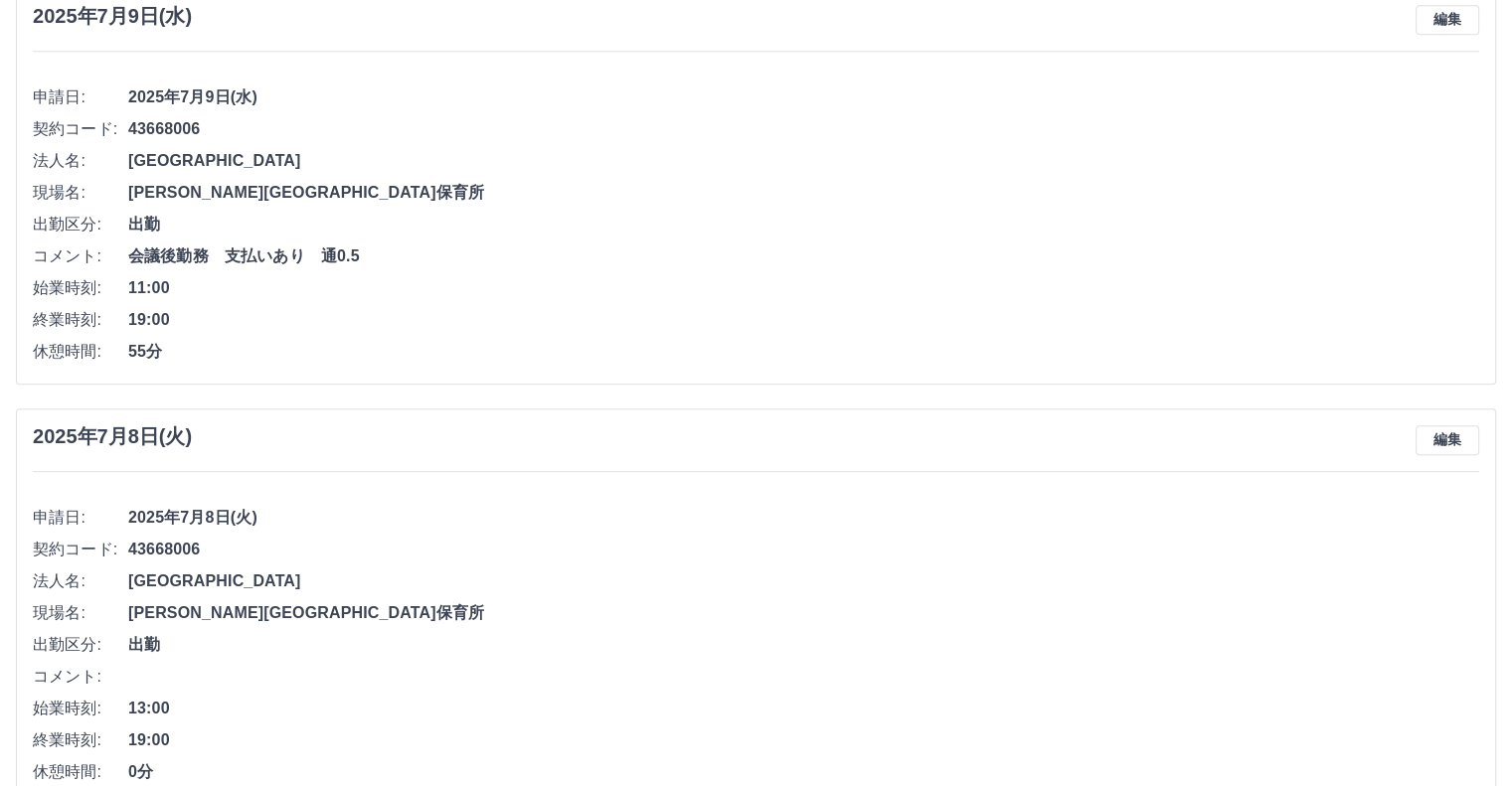 scroll, scrollTop: 1451, scrollLeft: 0, axis: vertical 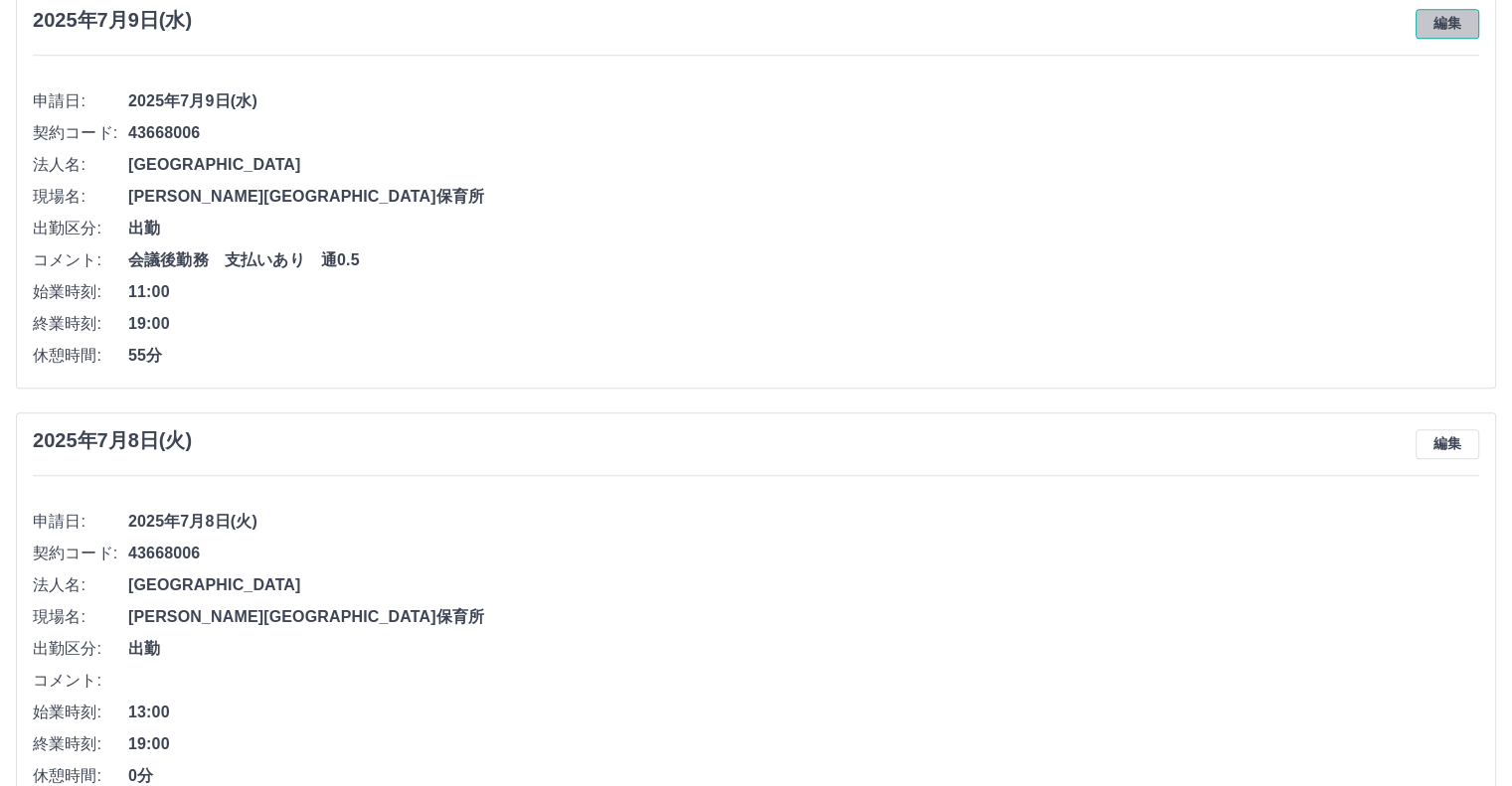 click on "編集" at bounding box center (1447, 24) 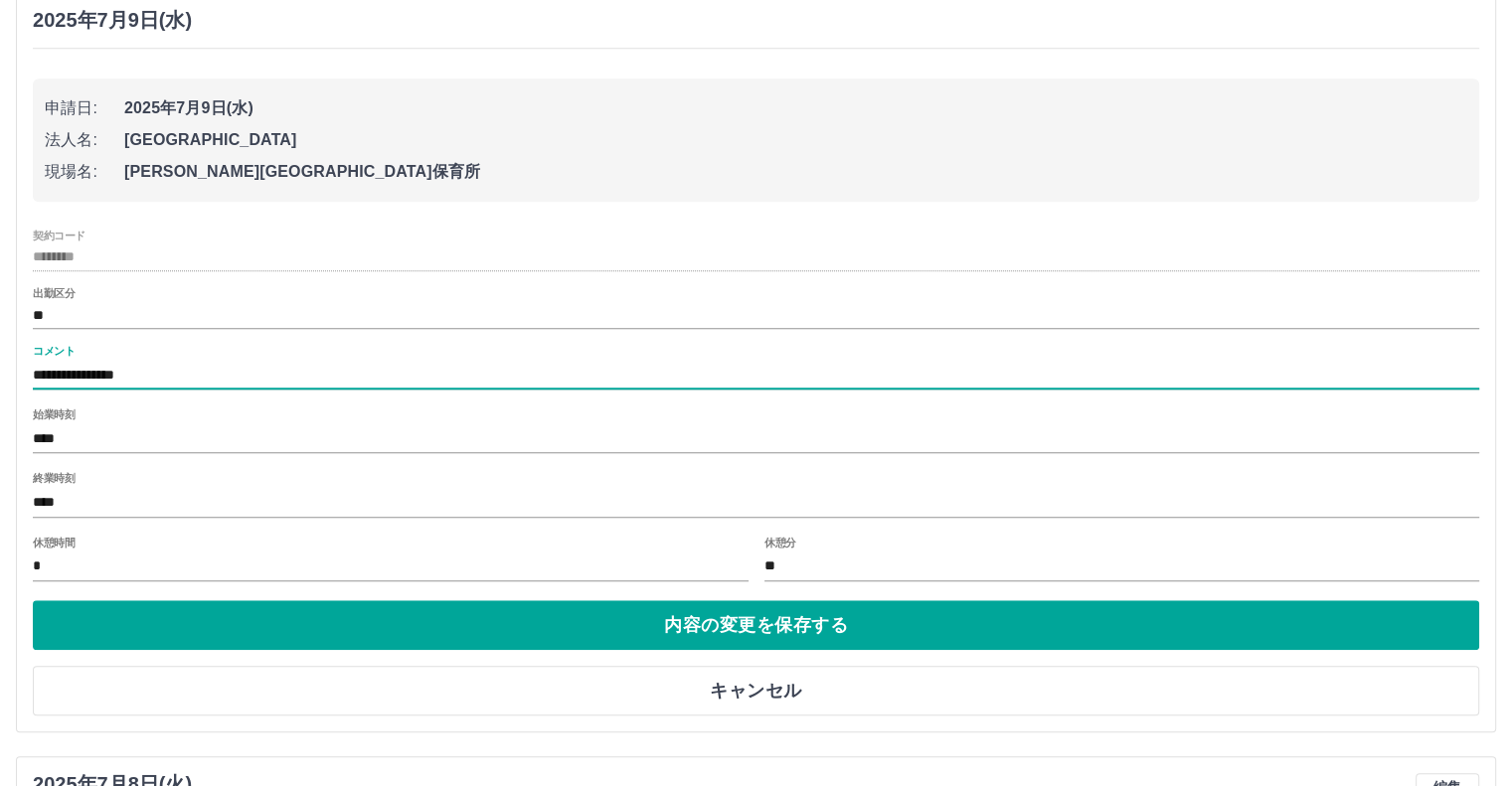 click on "**********" at bounding box center (756, 375) 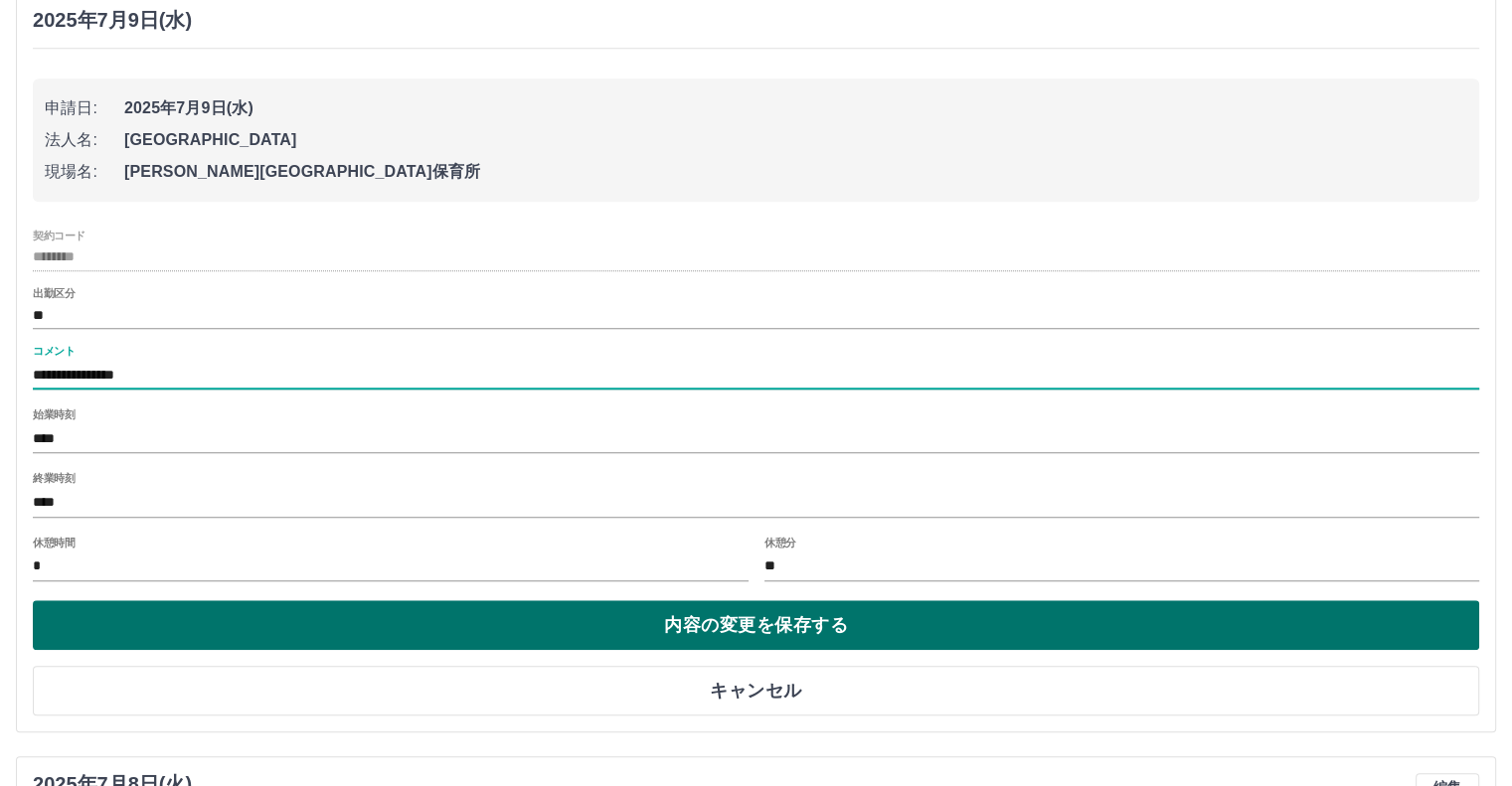 type on "**********" 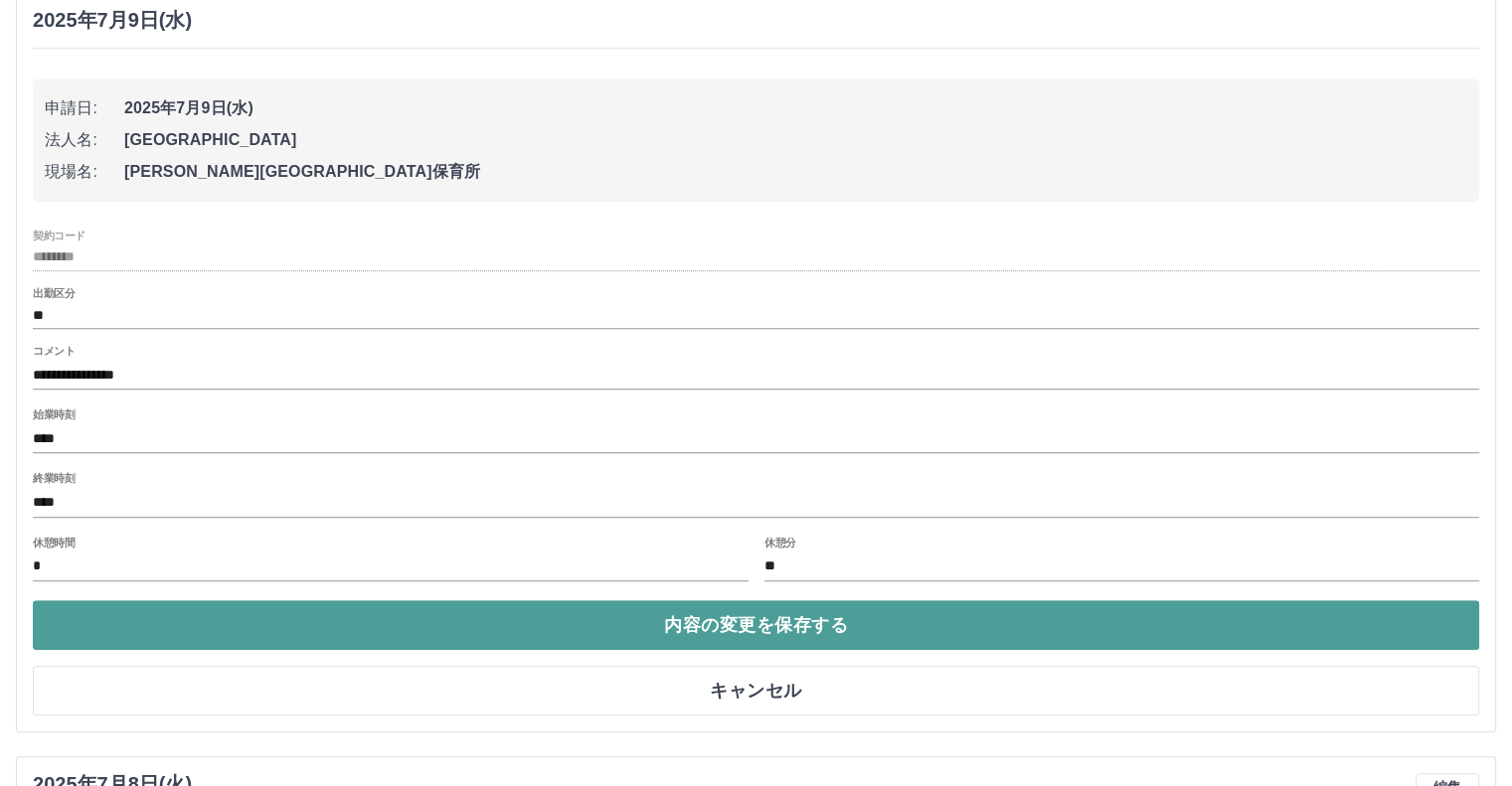 click on "内容の変更を保存する" at bounding box center [756, 625] 